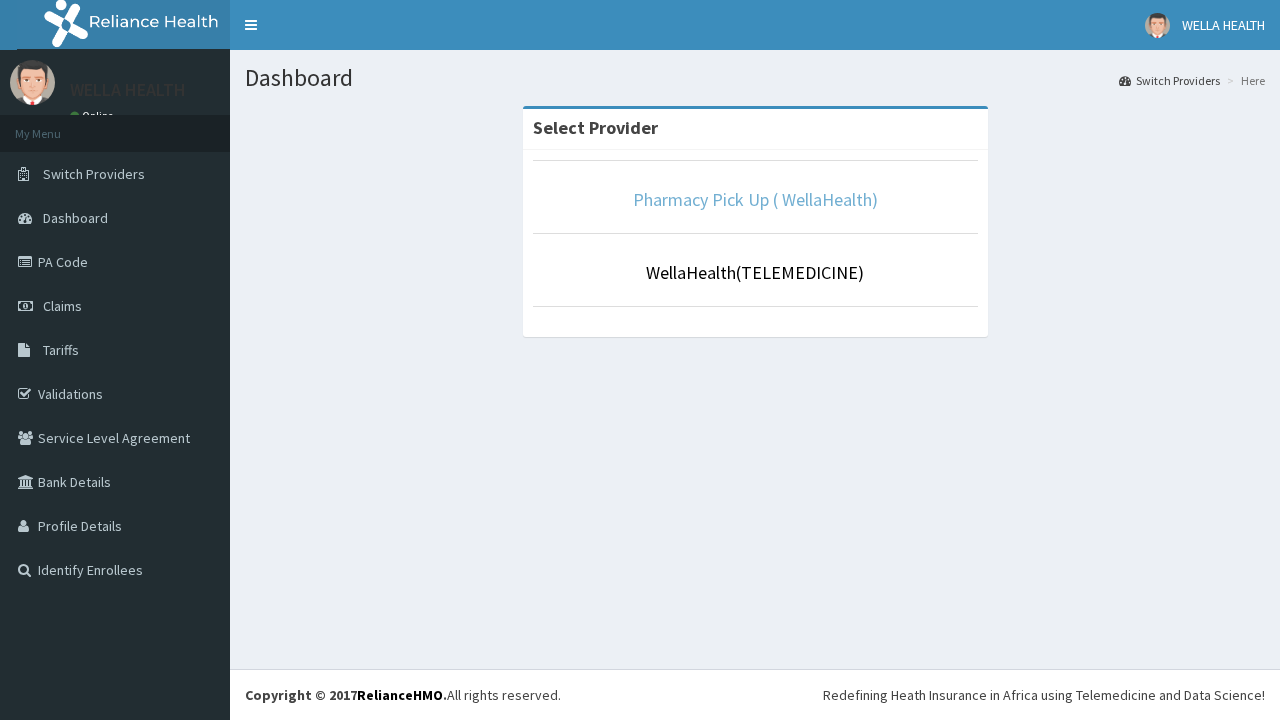 click on "Pharmacy Pick Up ( WellaHealth)" at bounding box center (755, 199) 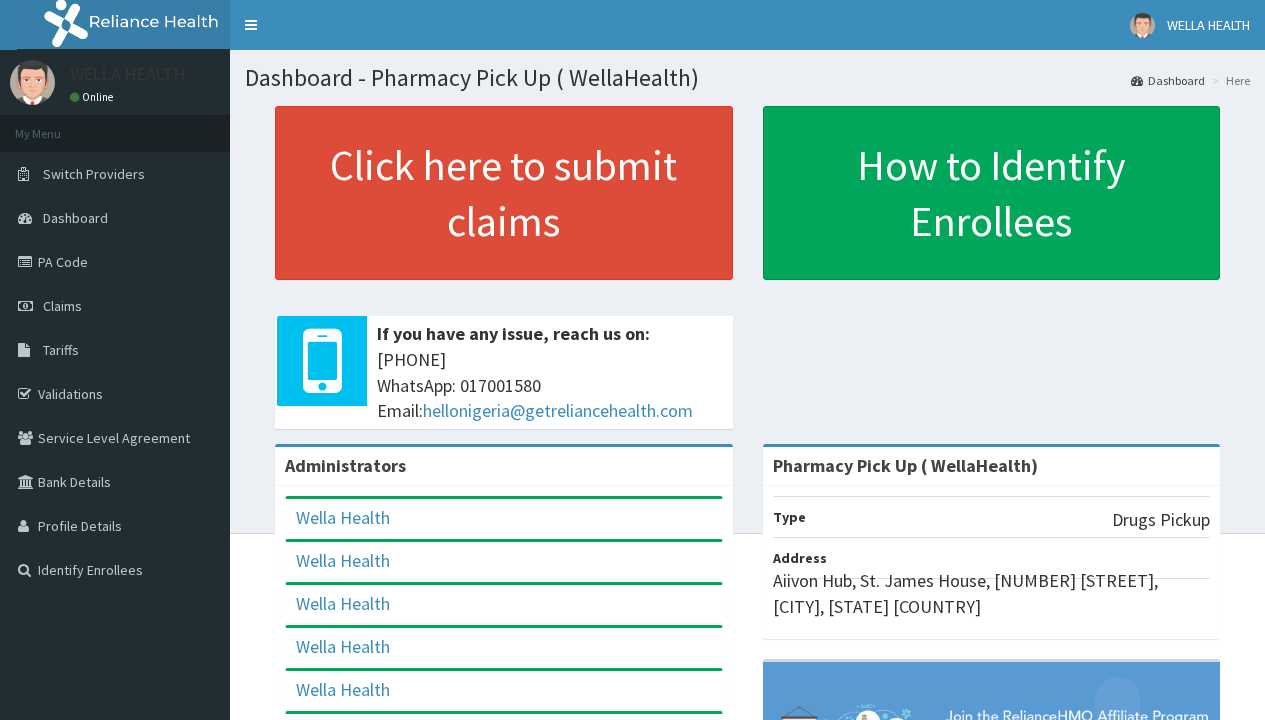 scroll, scrollTop: 0, scrollLeft: 0, axis: both 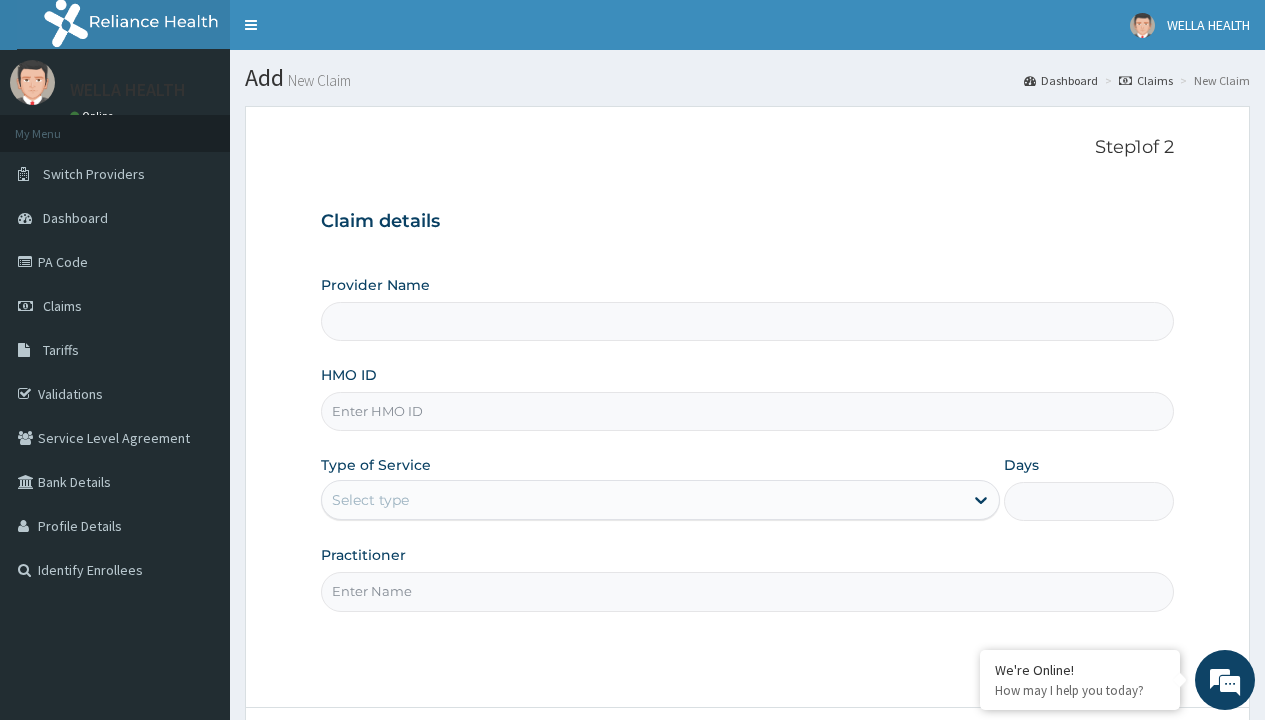 type on "Pharmacy Pick Up ( WellaHealth)" 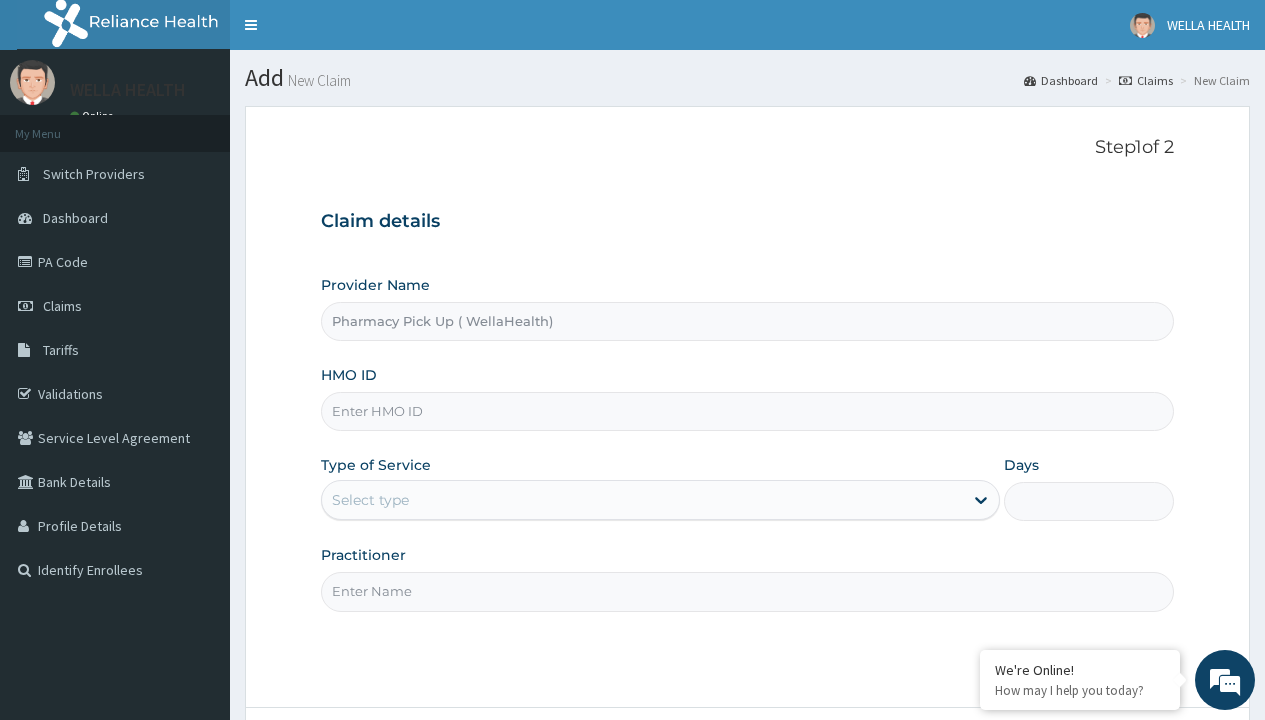 scroll, scrollTop: 0, scrollLeft: 0, axis: both 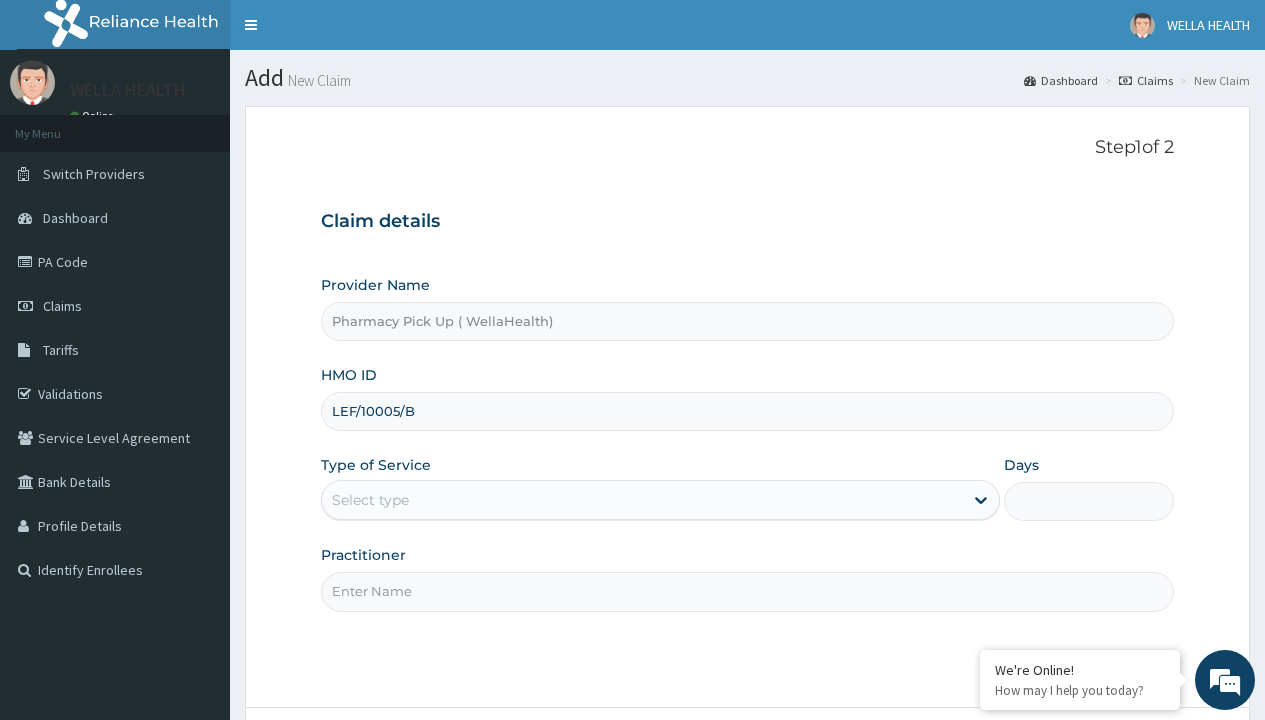 type on "LEF/10005/B" 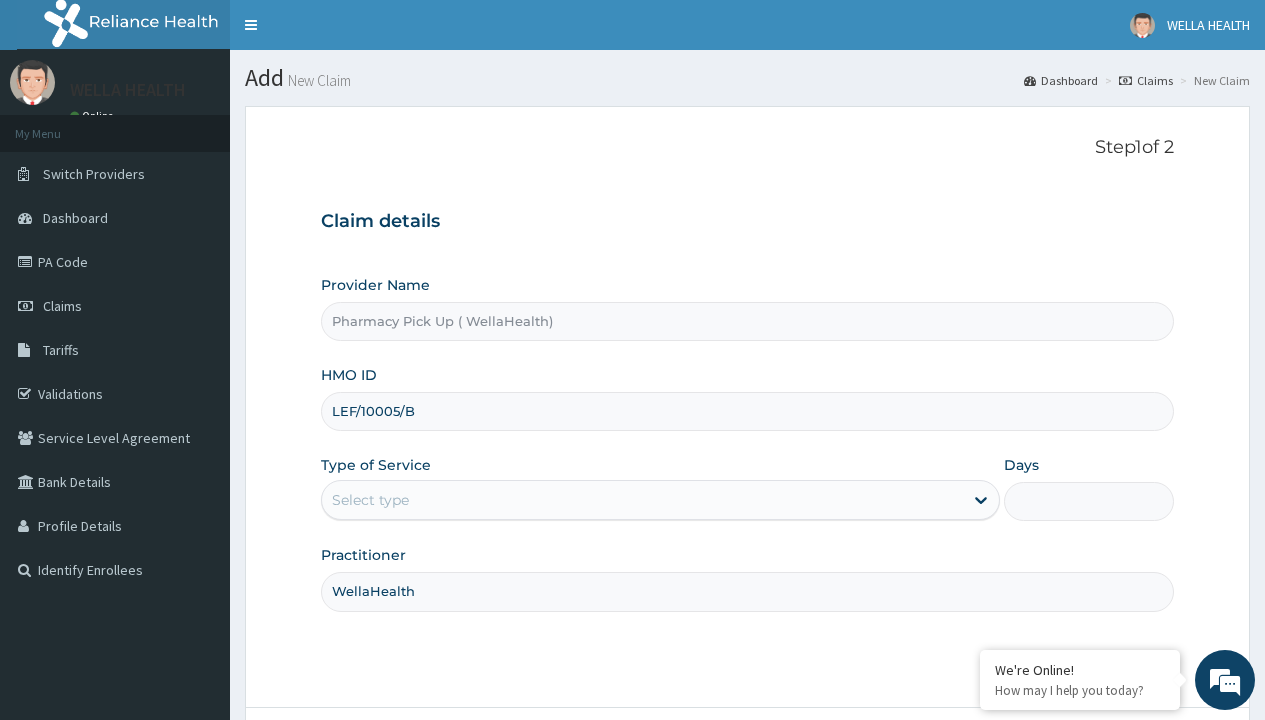 type on "WellaHealth" 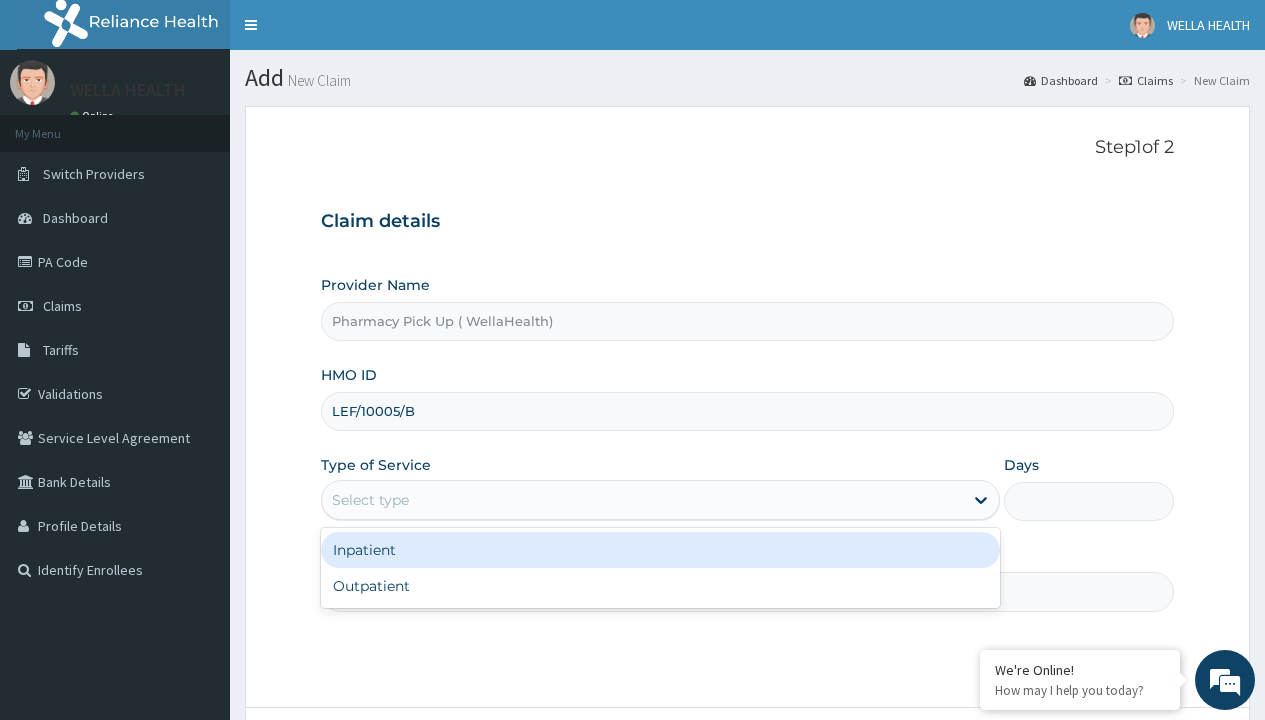 click on "Outpatient" at bounding box center [660, 586] 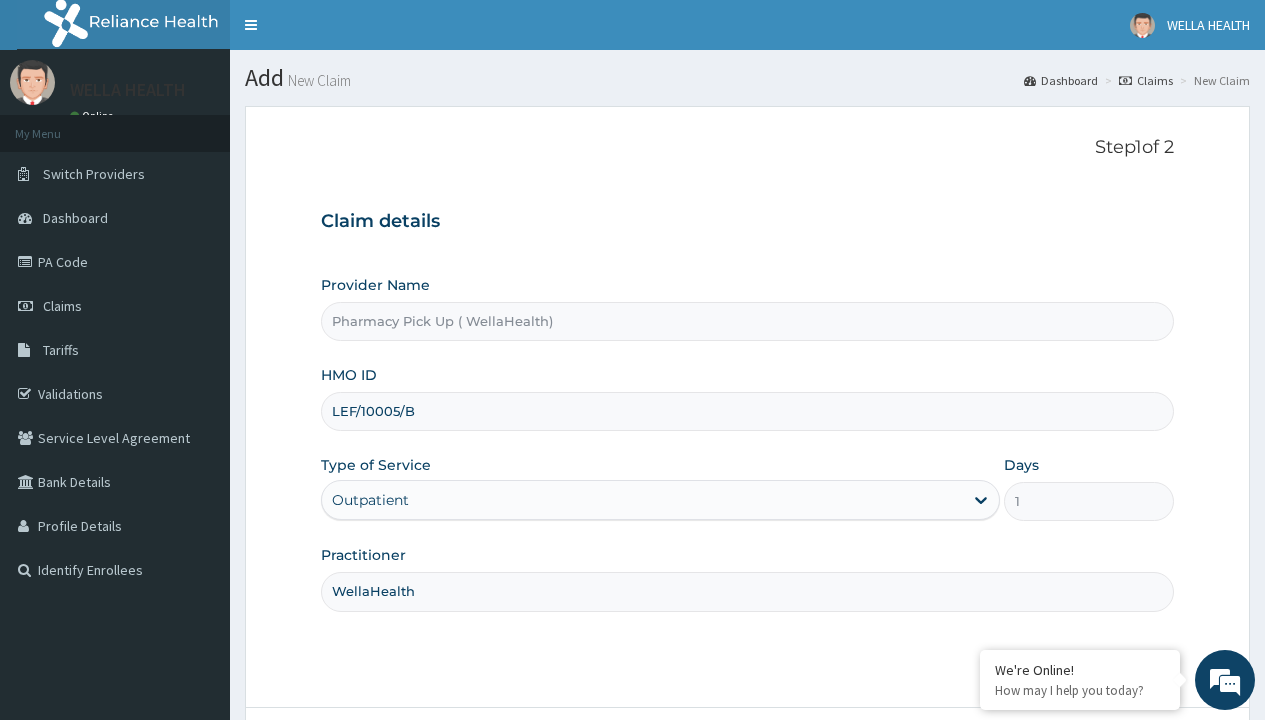 scroll, scrollTop: 167, scrollLeft: 0, axis: vertical 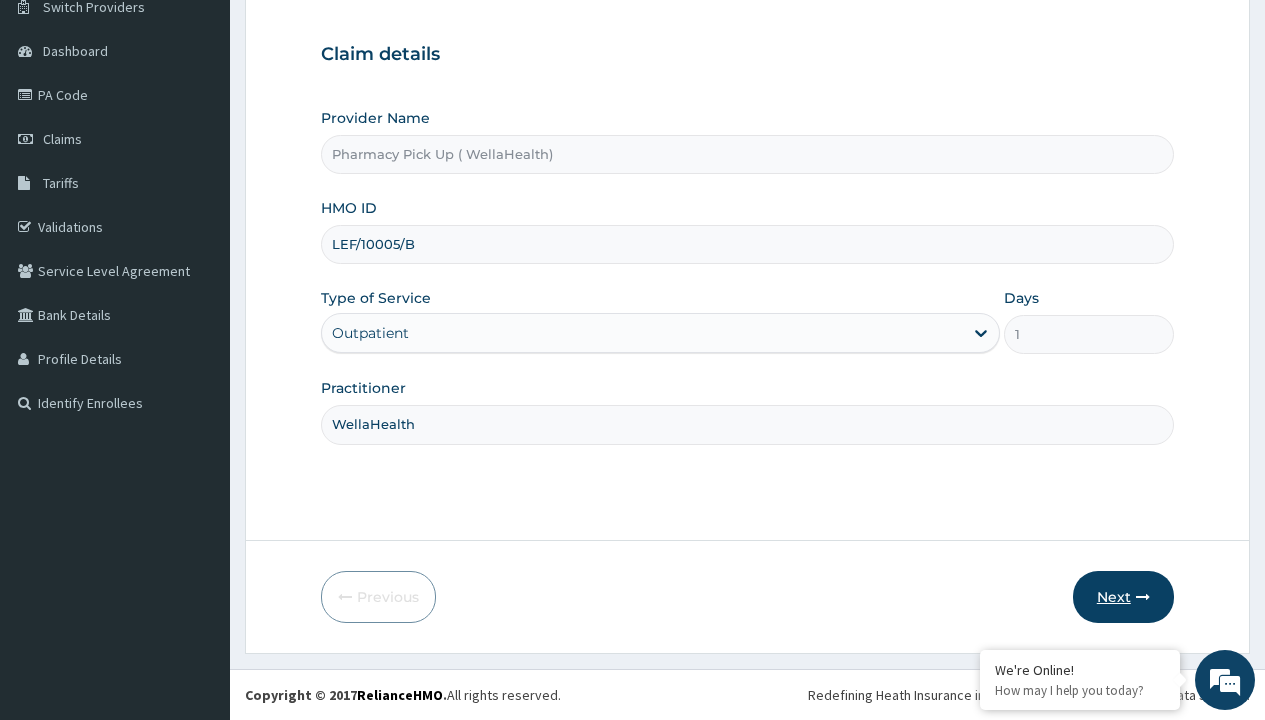 click on "Next" at bounding box center (1123, 597) 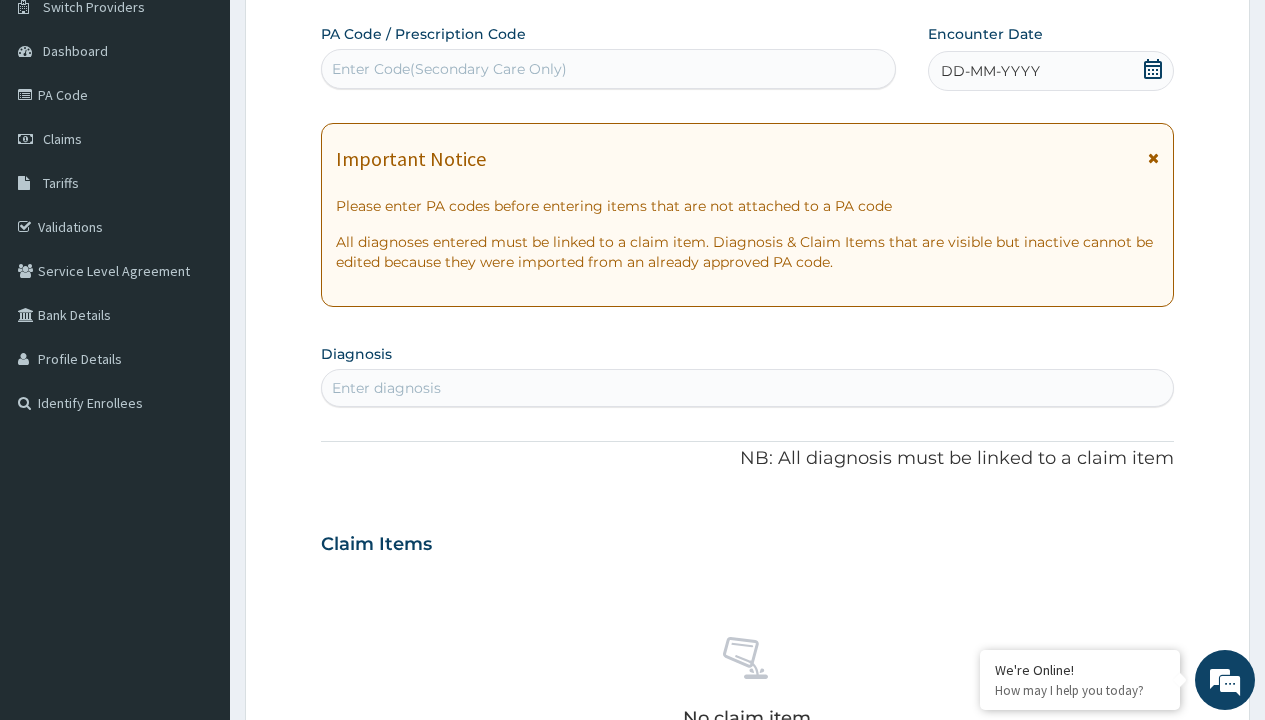 click on "DD-MM-YYYY" at bounding box center [990, 71] 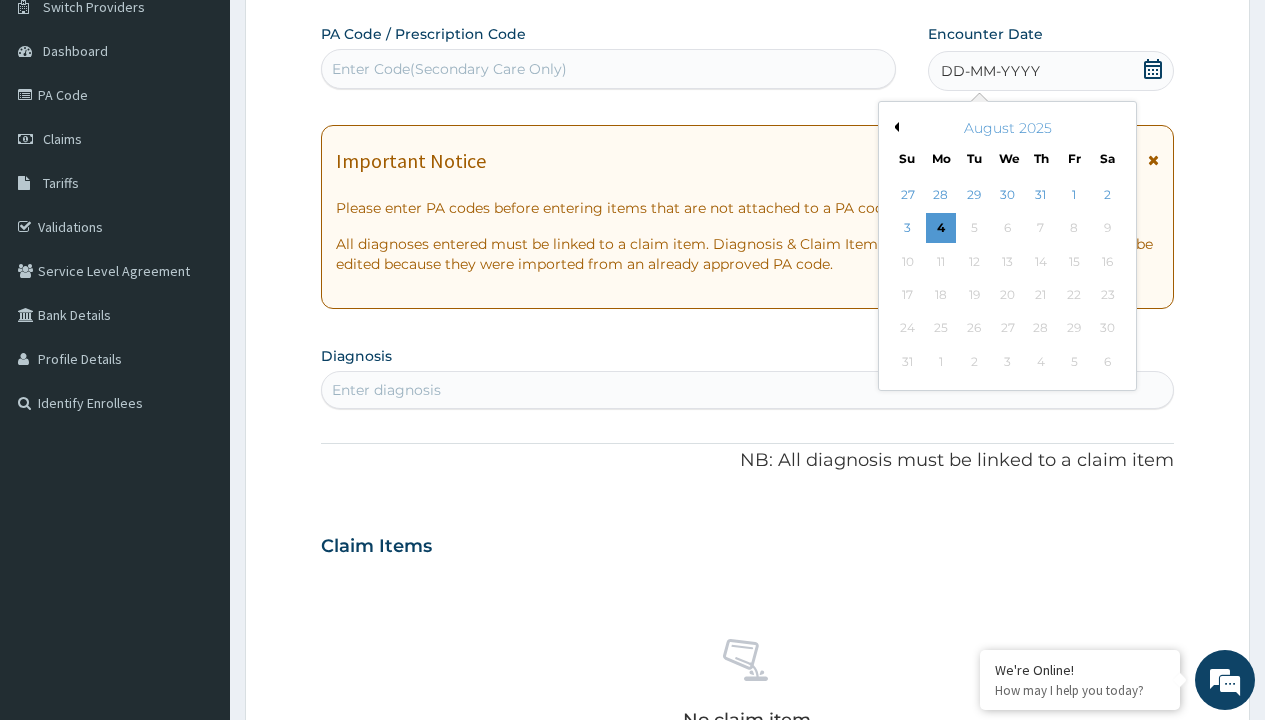 click on "Previous Month" at bounding box center (894, 127) 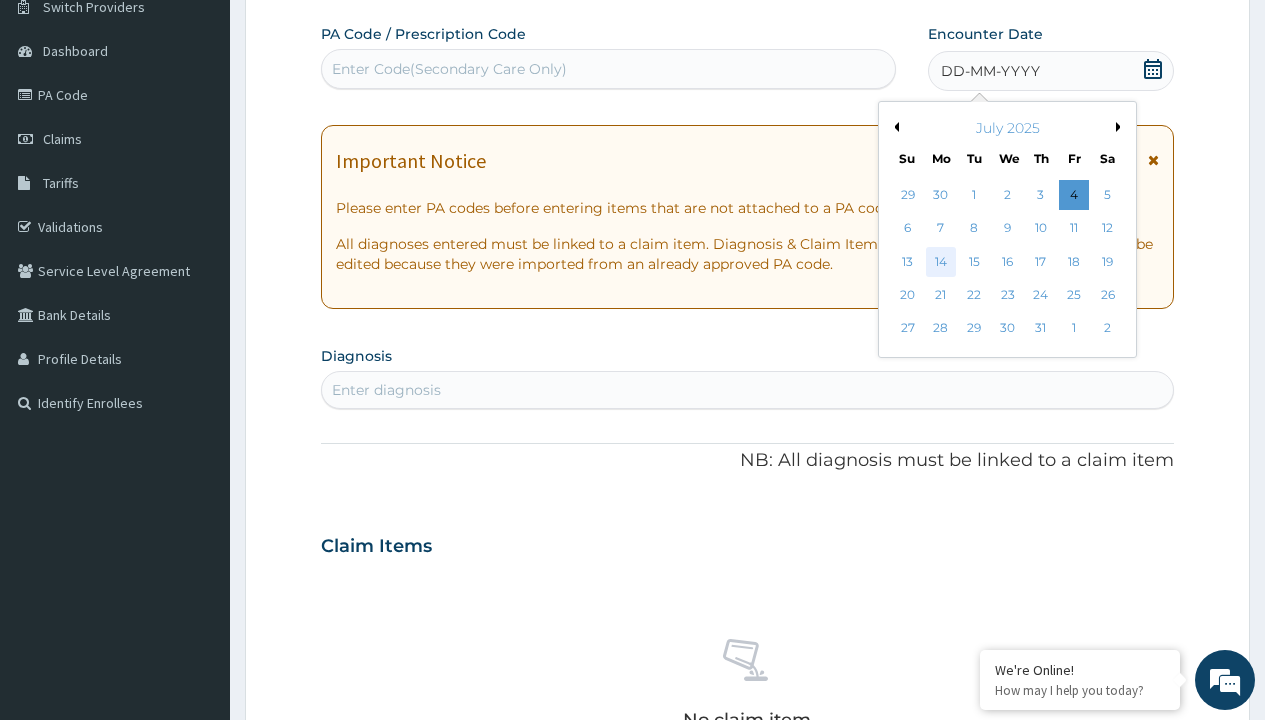 click on "14" at bounding box center [941, 262] 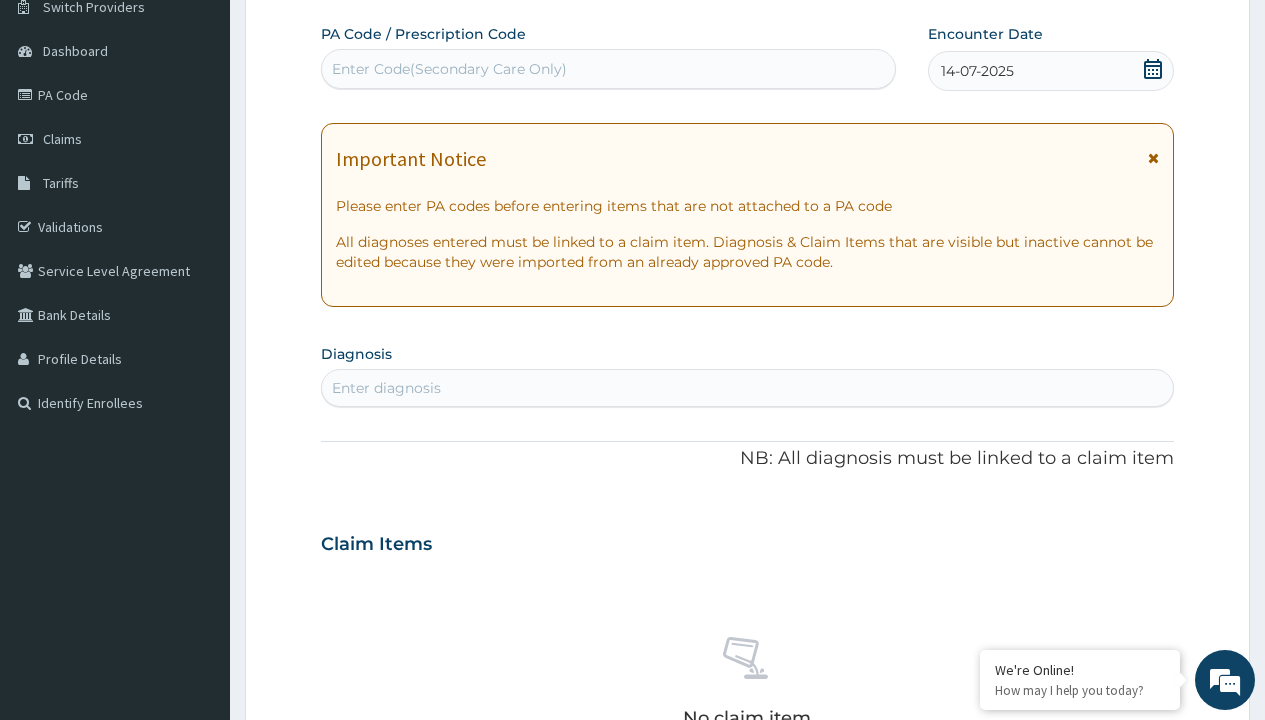 click on "Enter diagnosis" at bounding box center (386, 388) 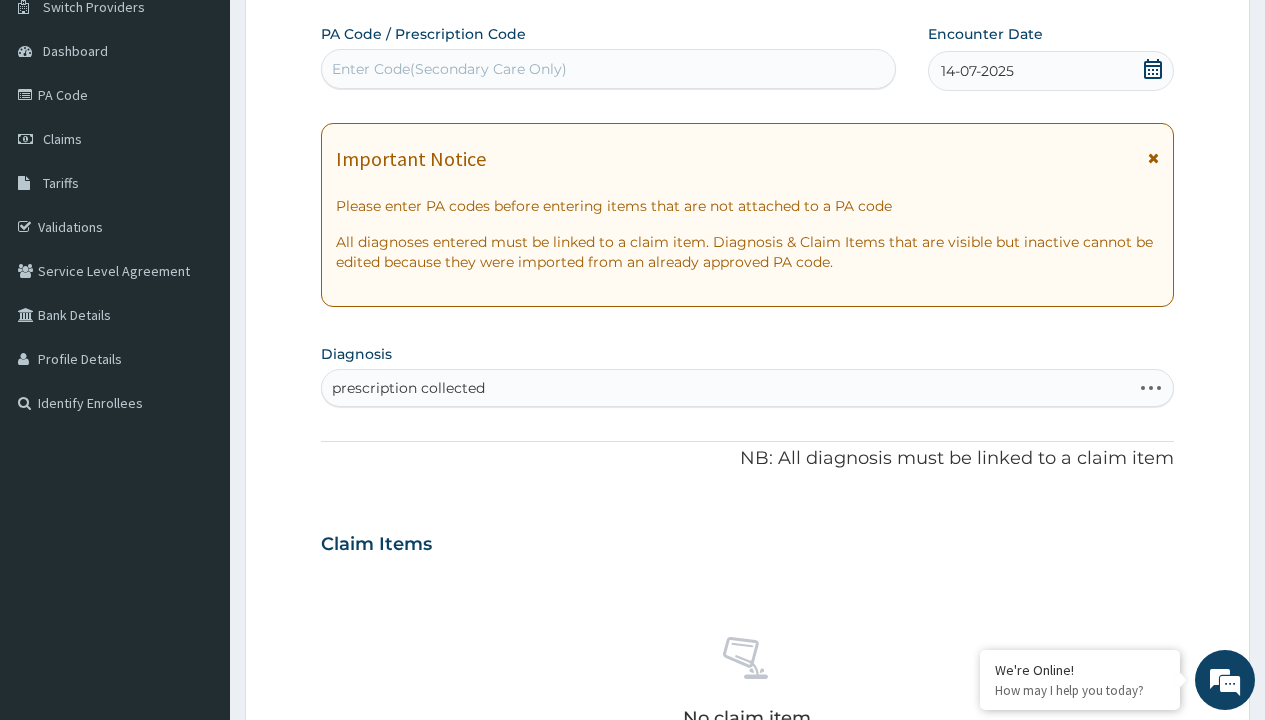scroll, scrollTop: 0, scrollLeft: 0, axis: both 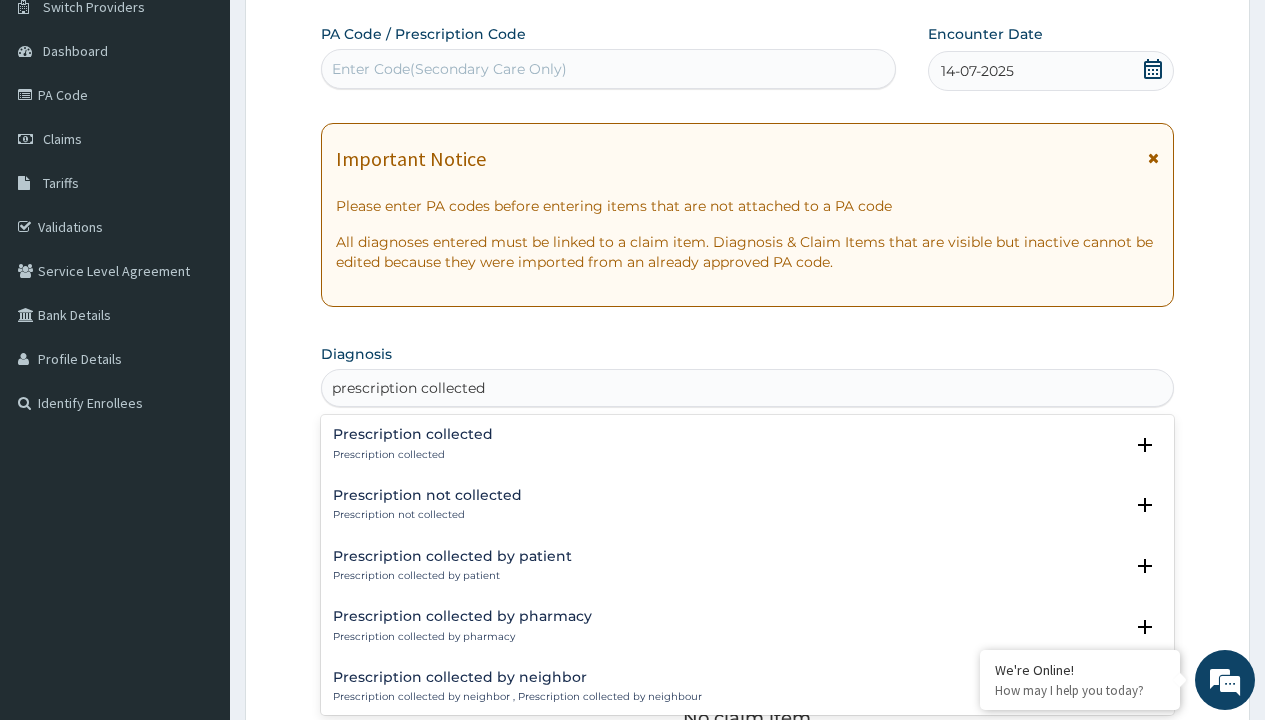 click on "Prescription collected" at bounding box center [413, 455] 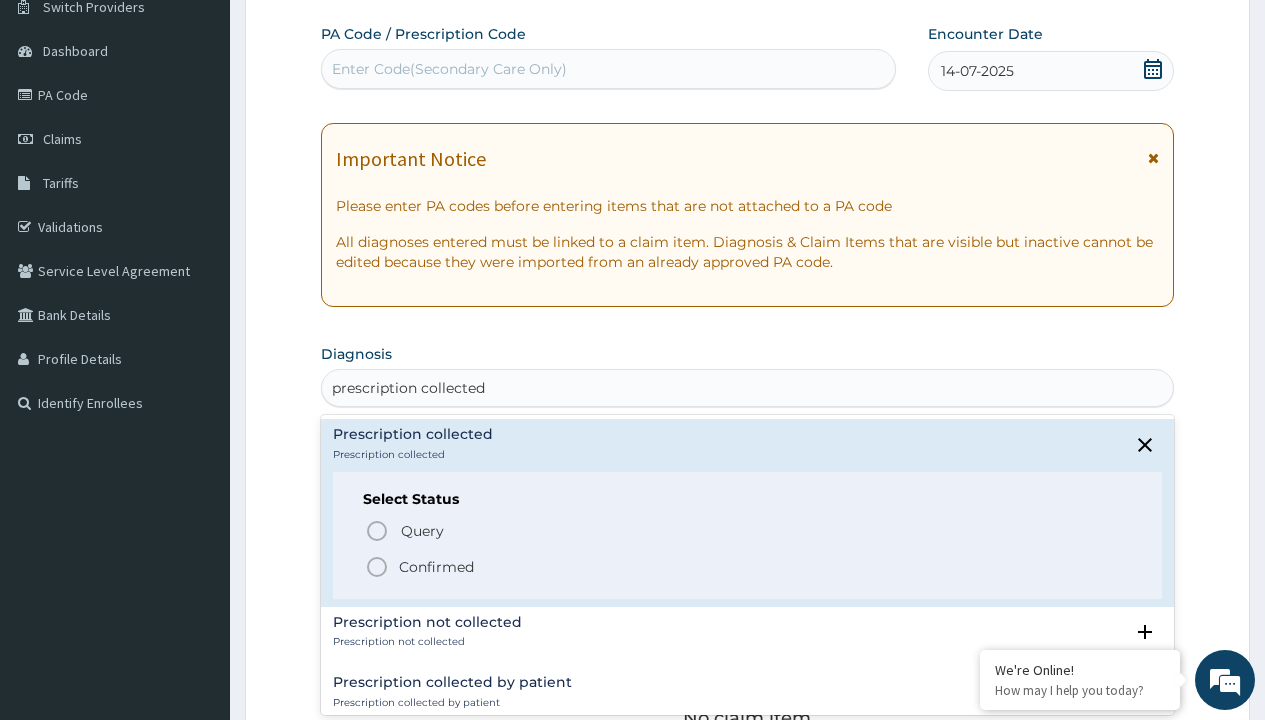 click on "Confirmed" at bounding box center [436, 567] 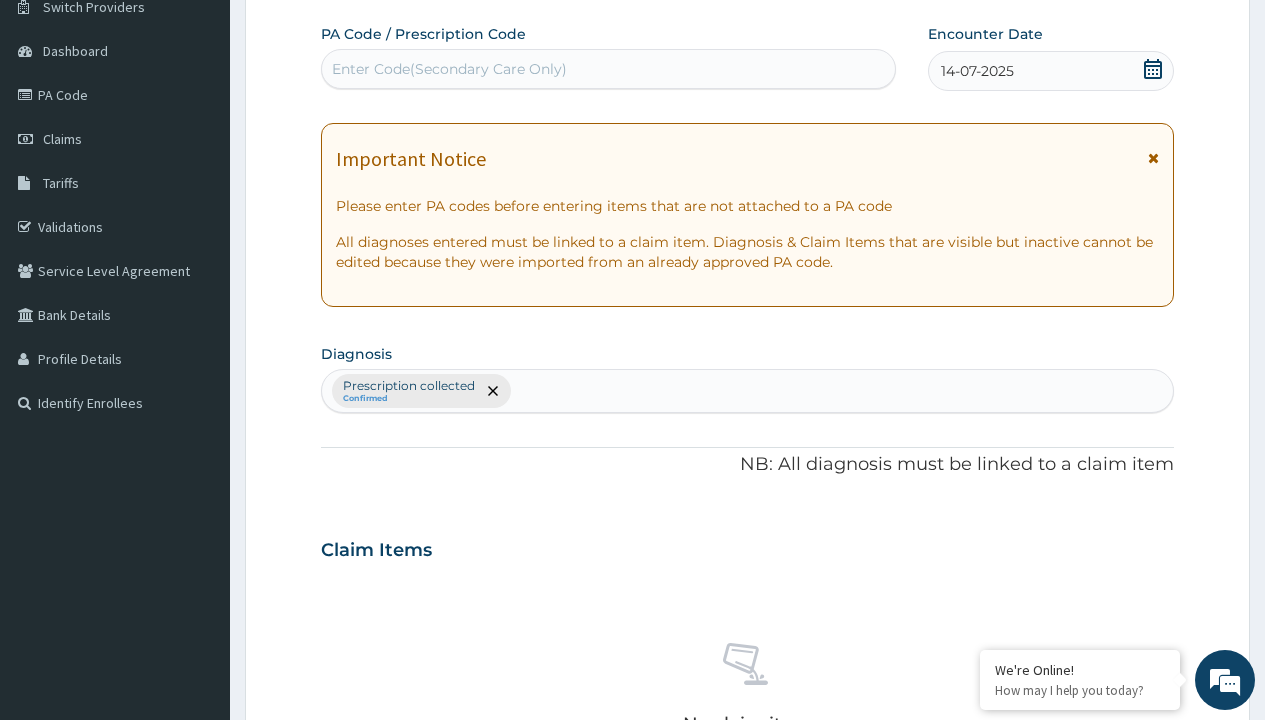 scroll, scrollTop: 0, scrollLeft: 0, axis: both 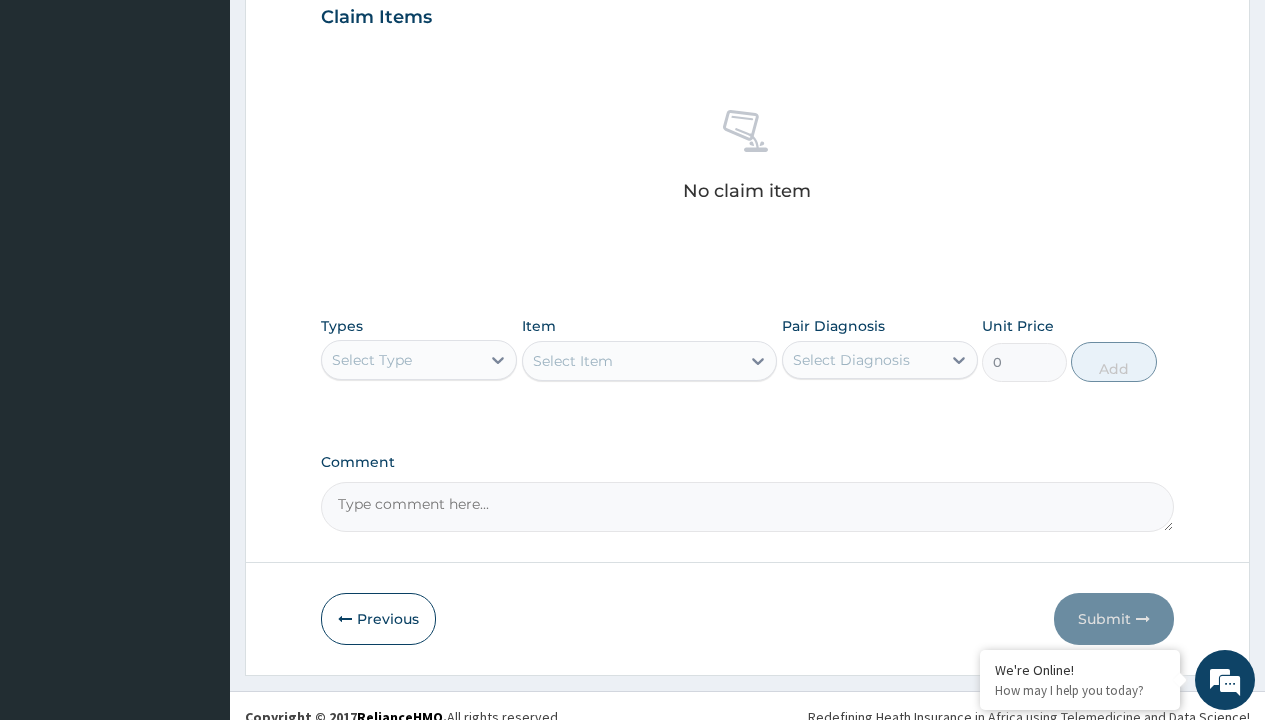 click on "Select Type" at bounding box center (372, 360) 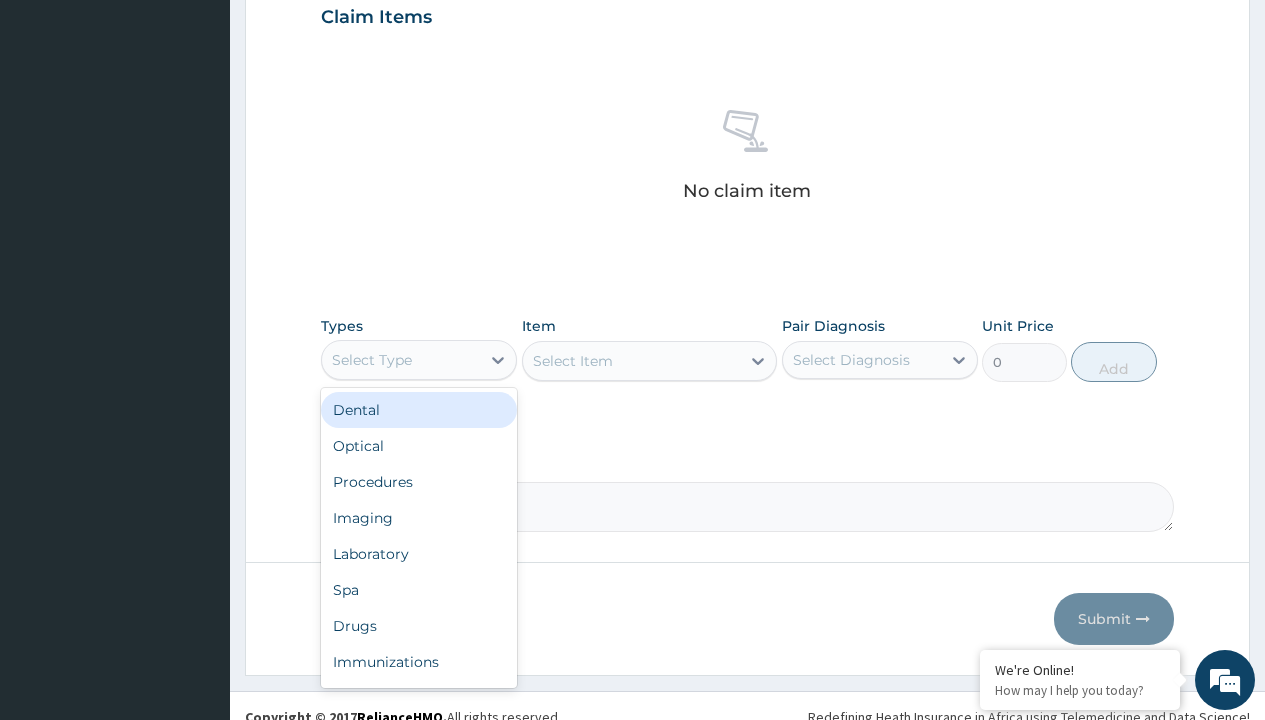type on "procedures" 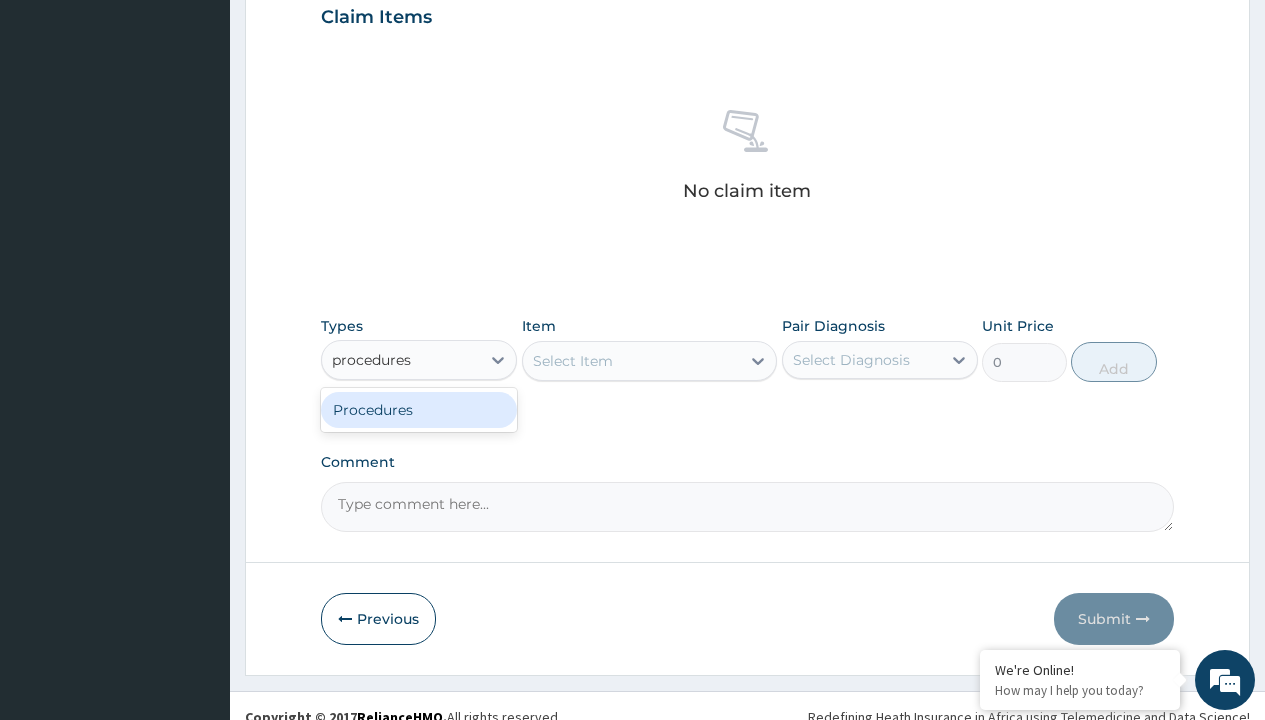 scroll, scrollTop: 0, scrollLeft: 0, axis: both 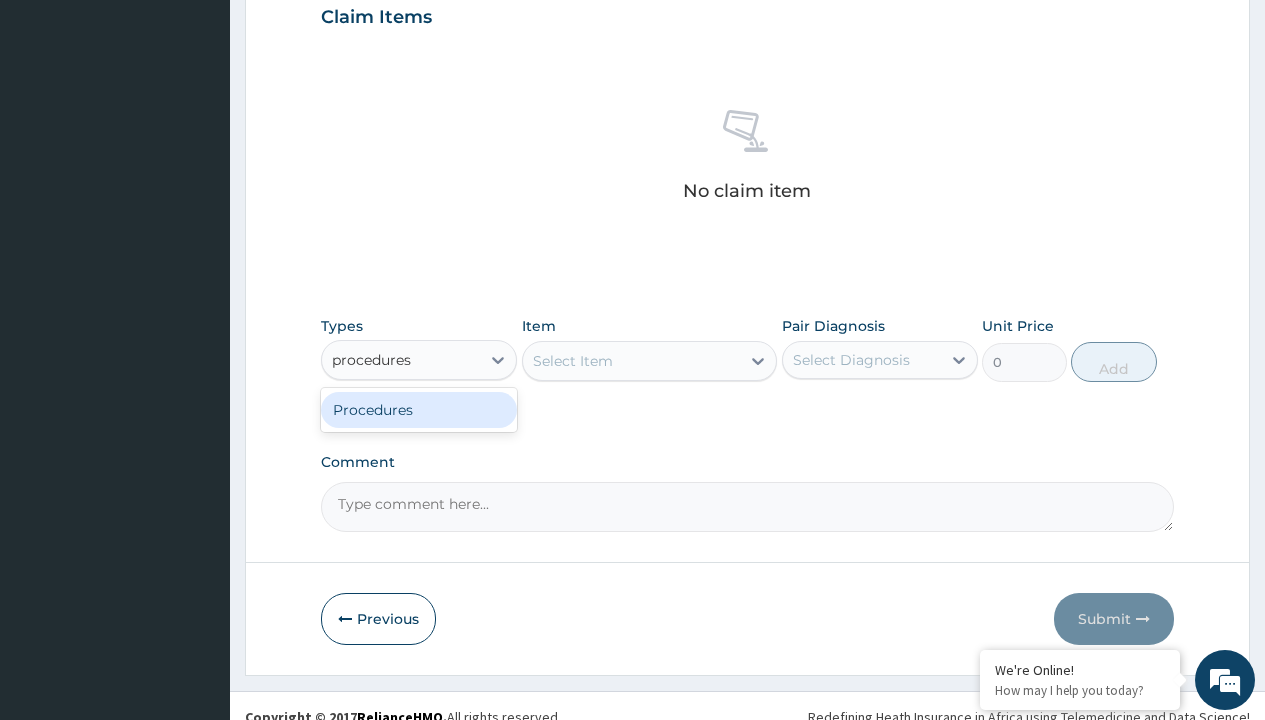 click on "Procedures" at bounding box center [419, 410] 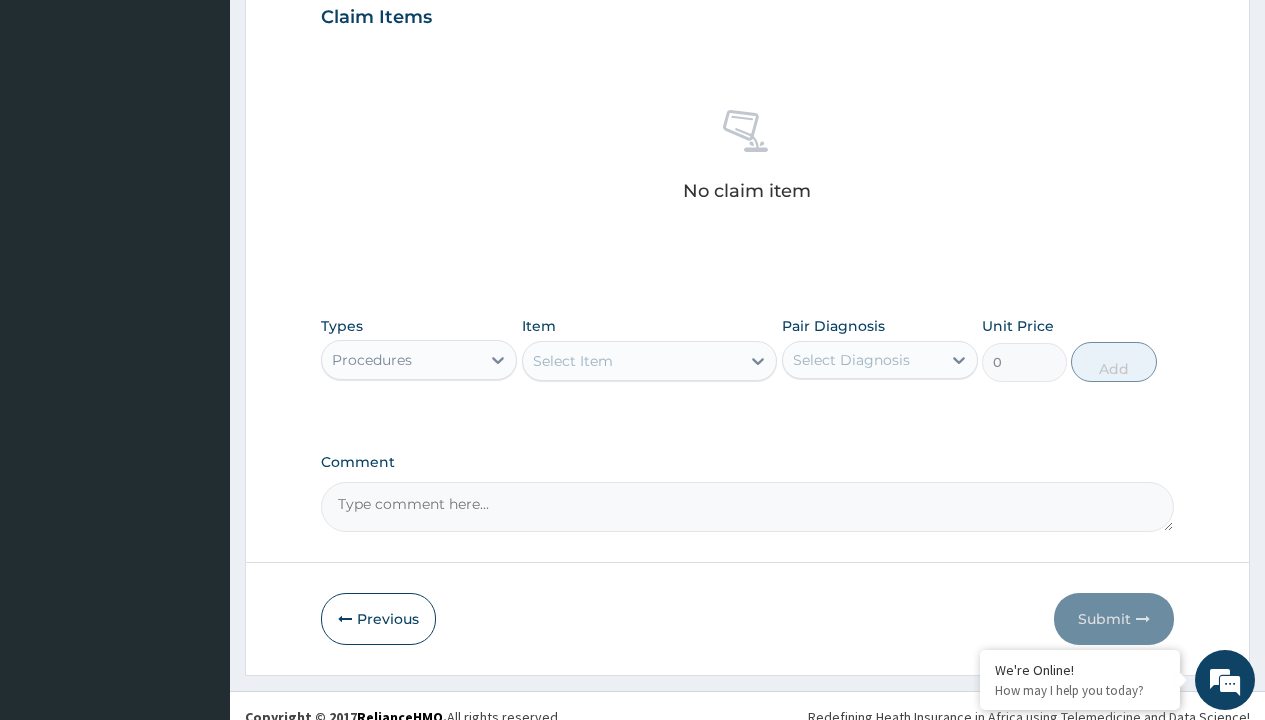 click on "Select Item" at bounding box center (573, 361) 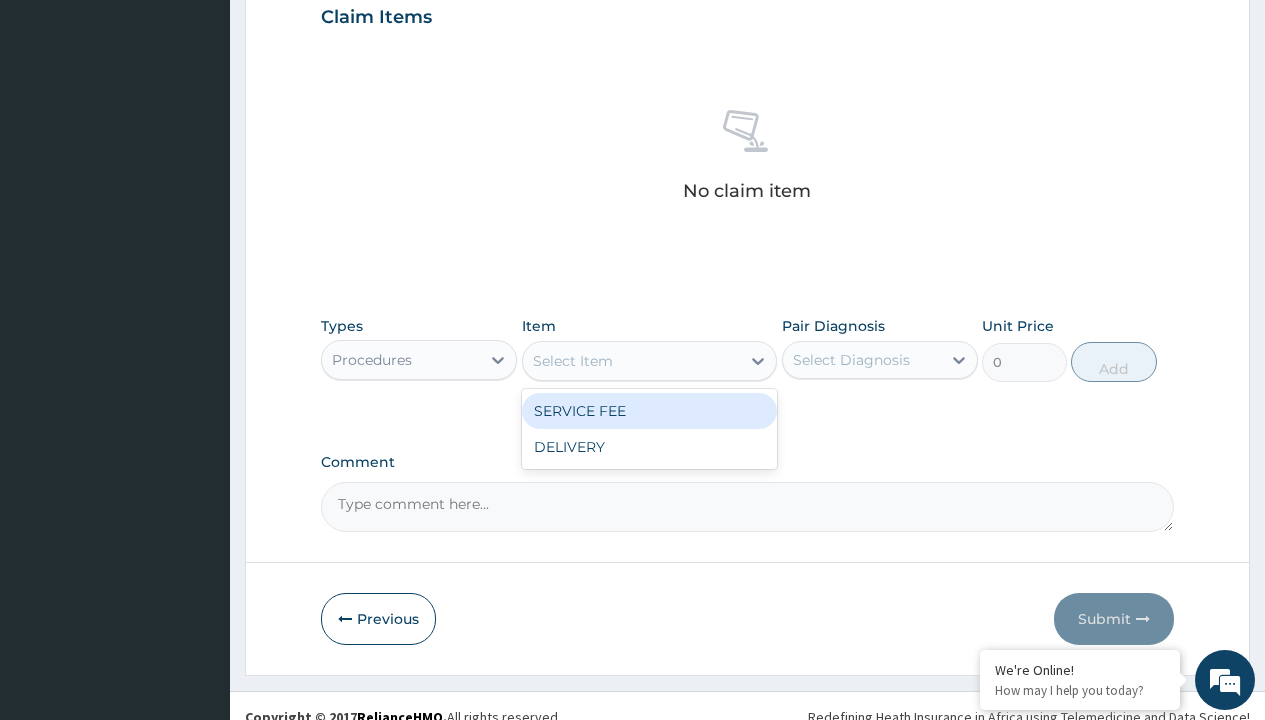 type on "service fee" 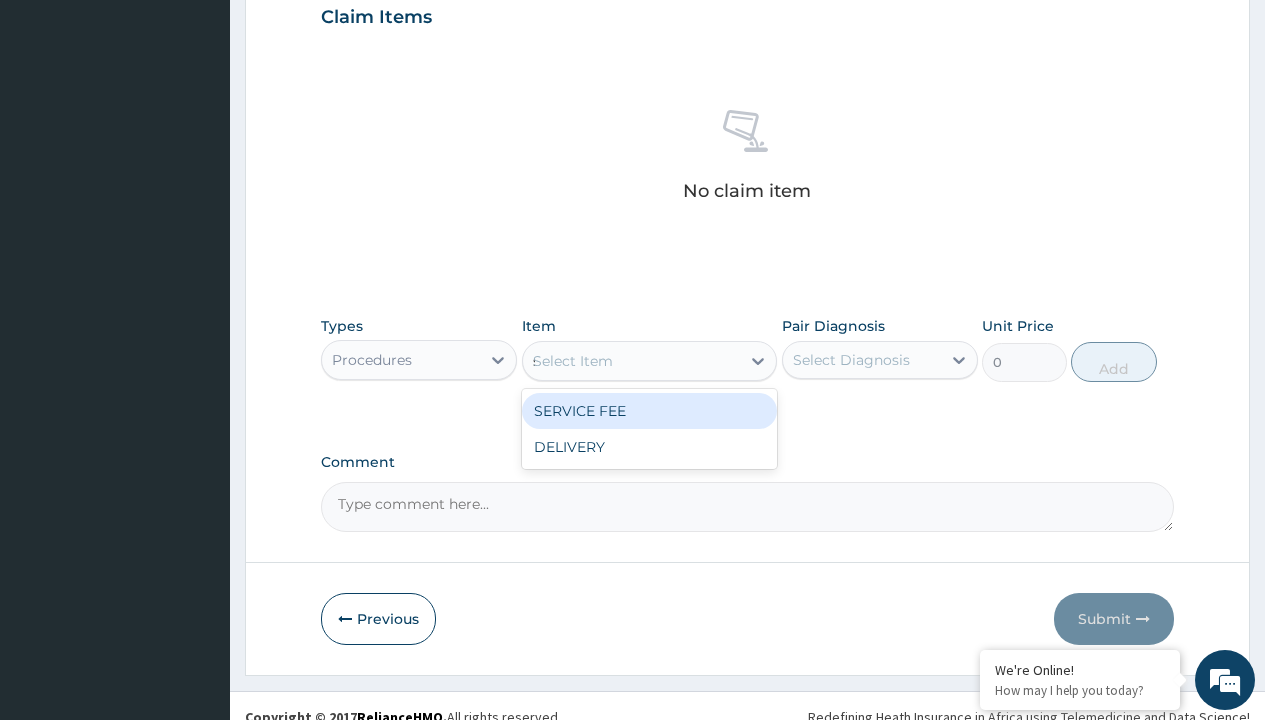 scroll, scrollTop: 0, scrollLeft: 0, axis: both 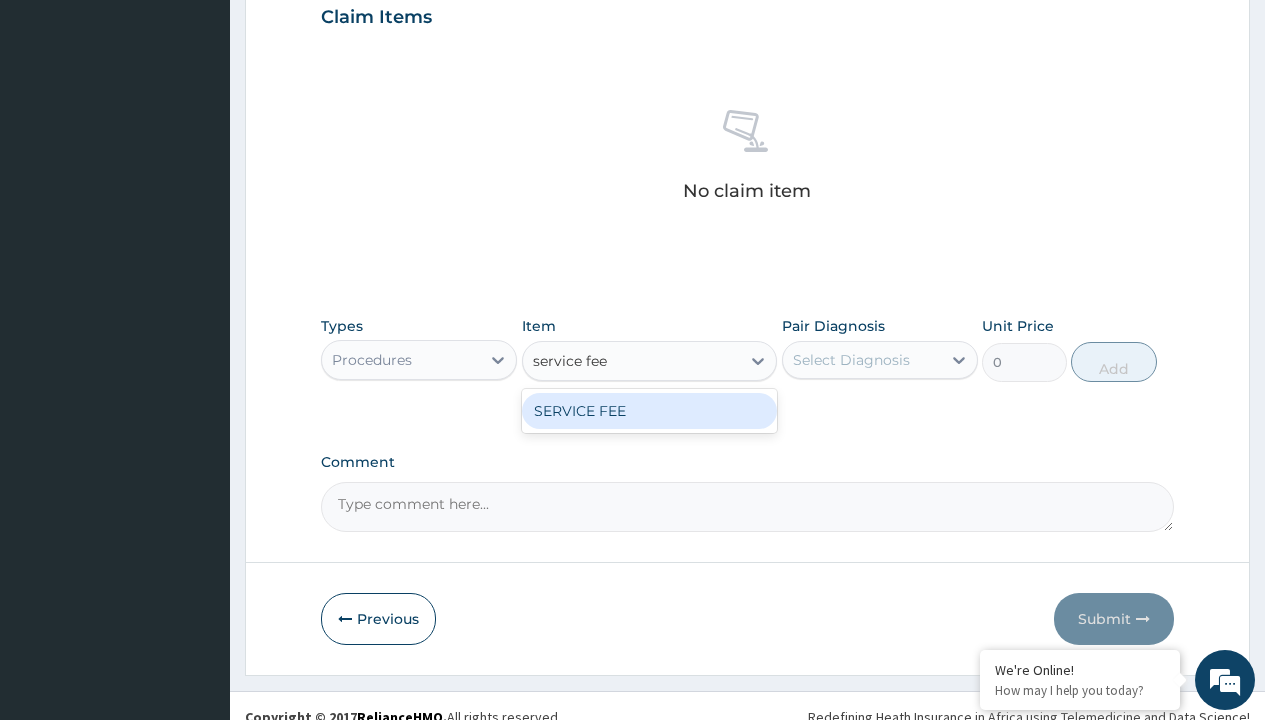 click on "SERVICE FEE" at bounding box center [650, 411] 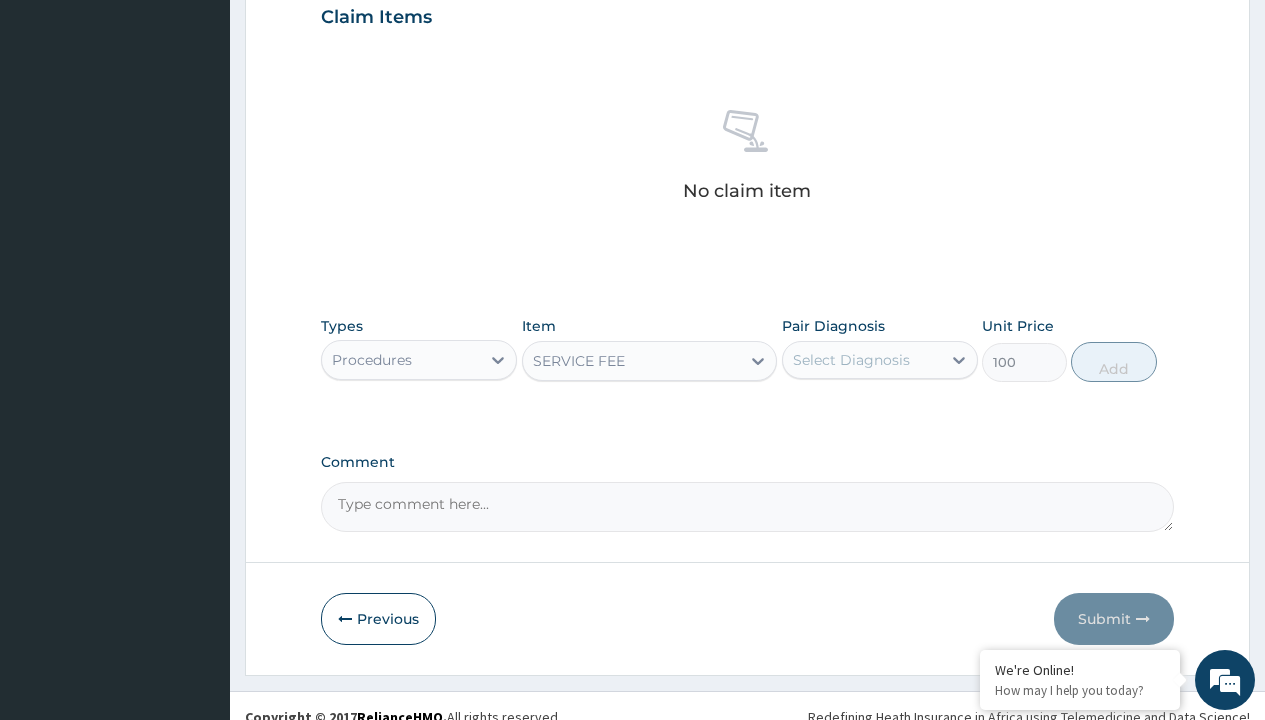 click on "Prescription collected" at bounding box center [409, -147] 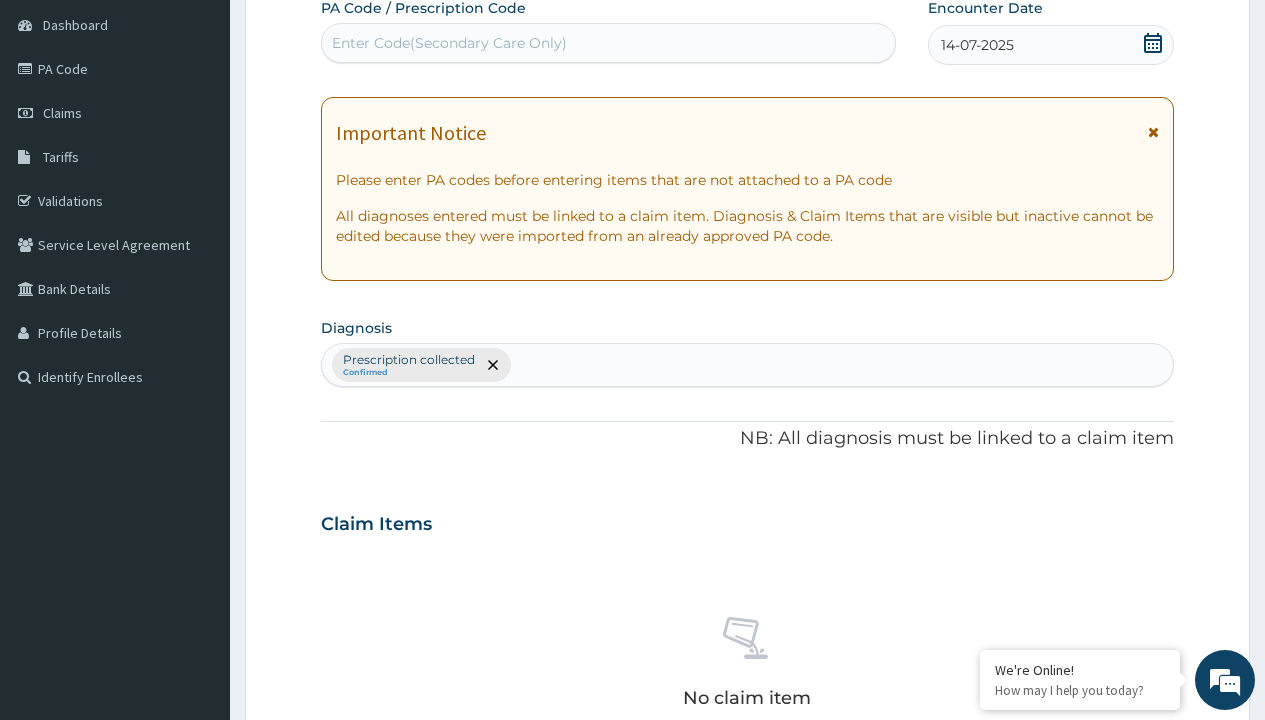 type on "prescription collected" 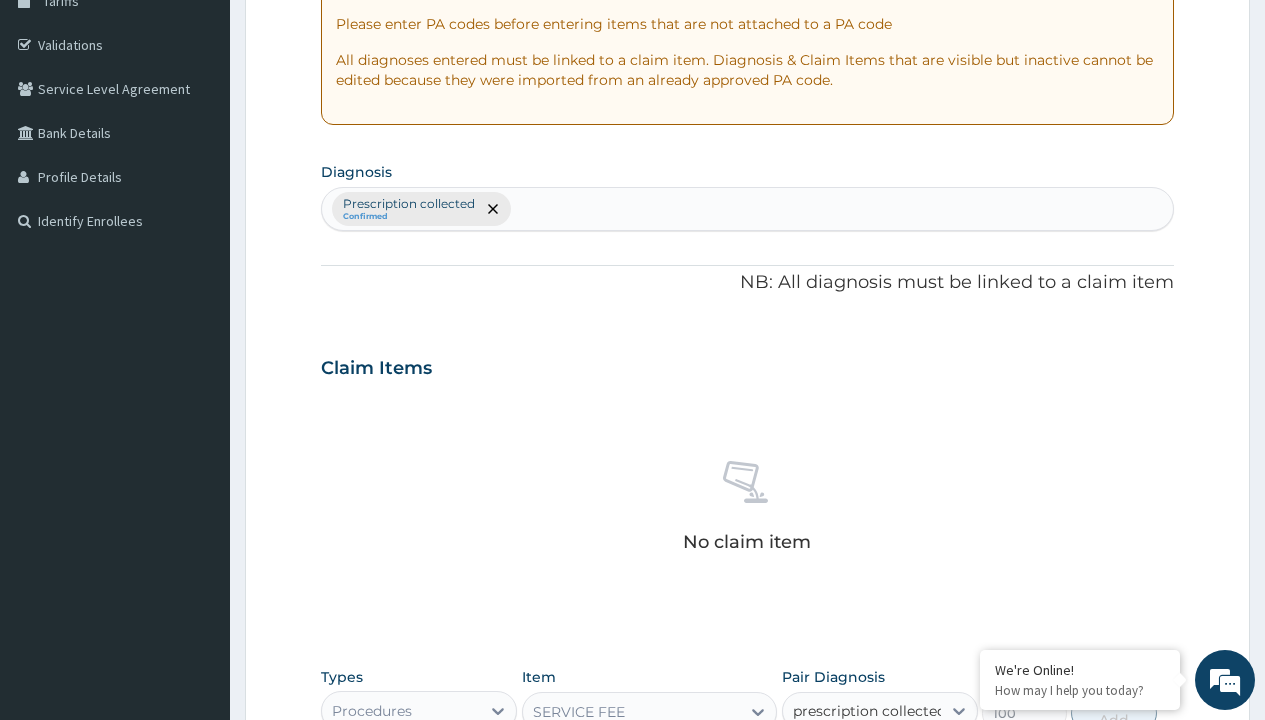 click on "Prescription collected" at bounding box center (890, 770) 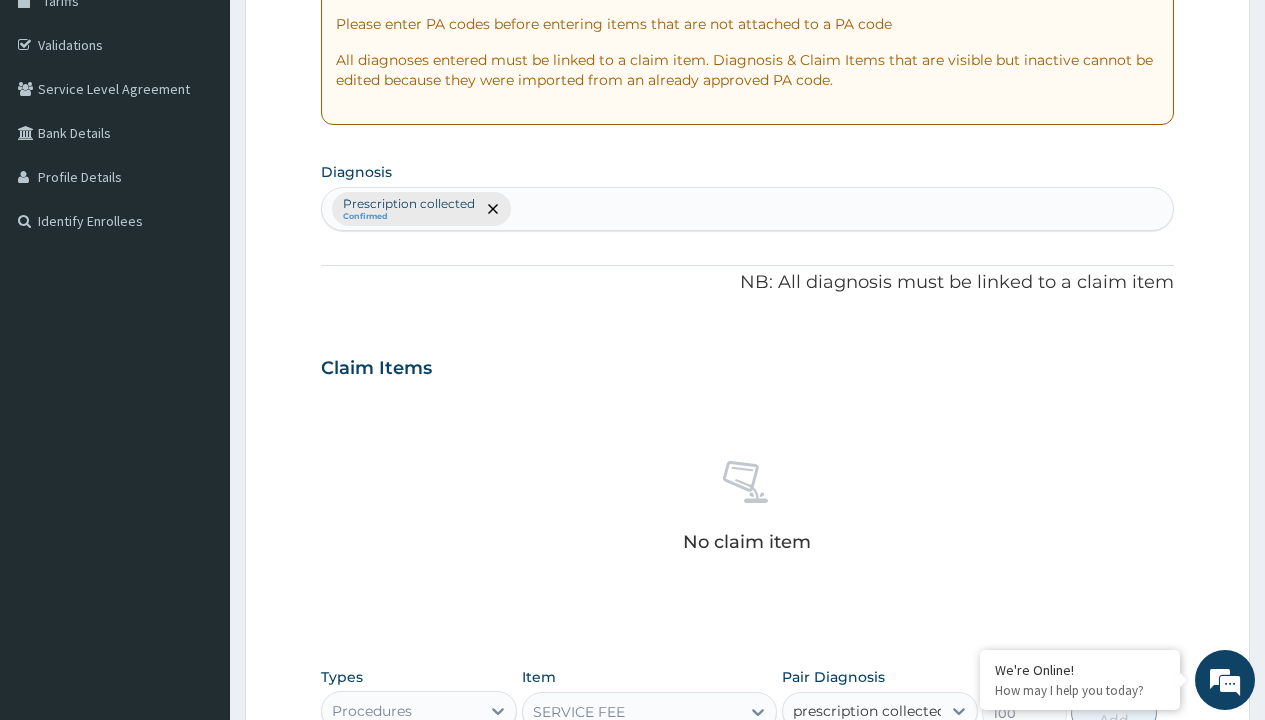 type 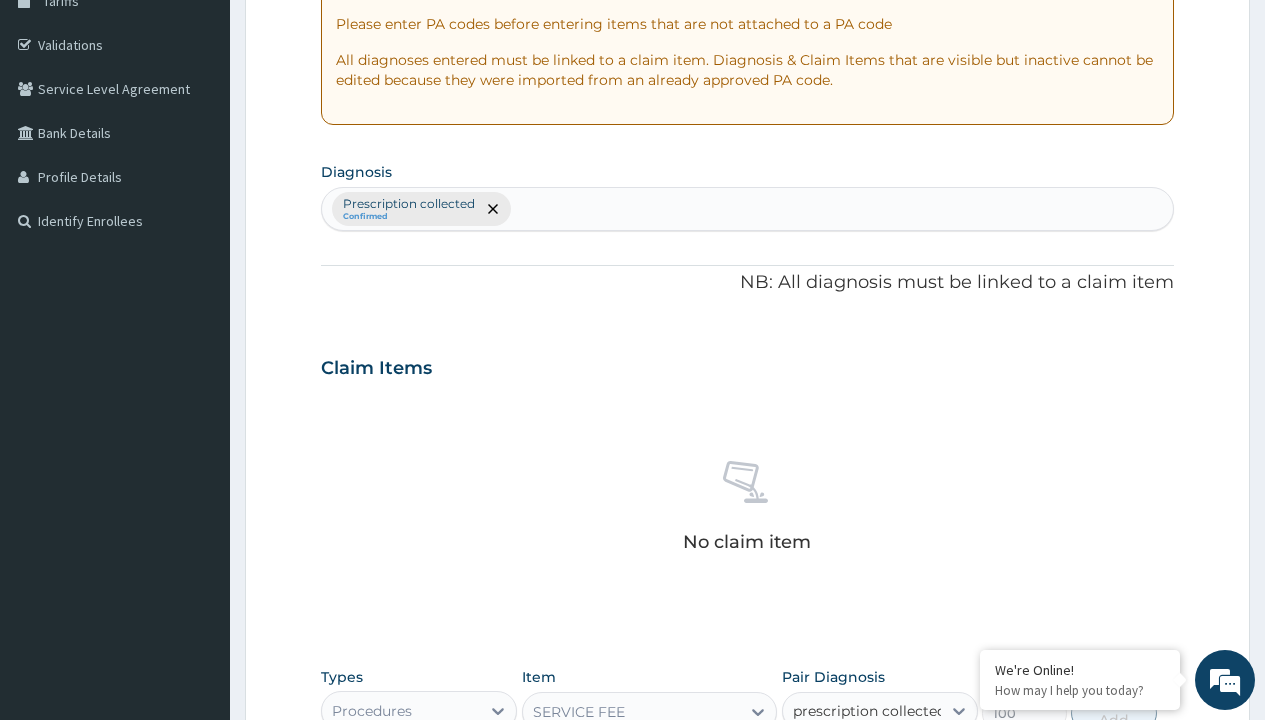 checkbox on "true" 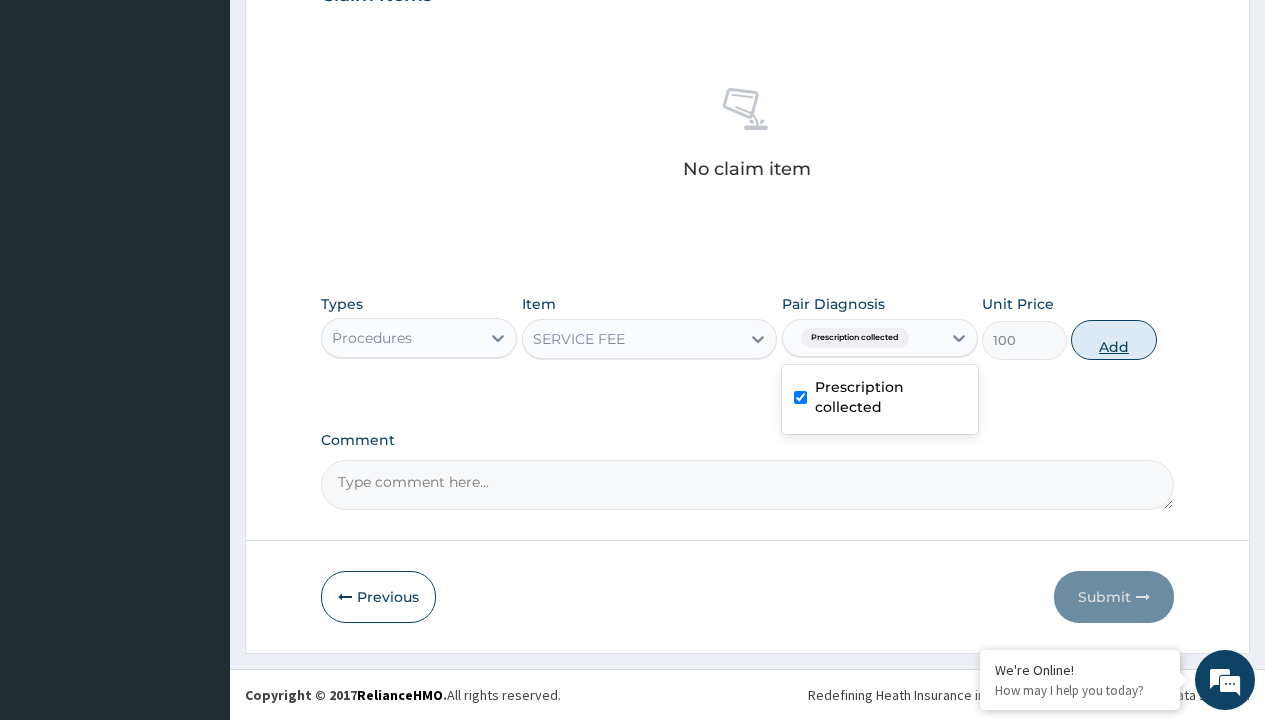 click on "Add" at bounding box center (1113, 340) 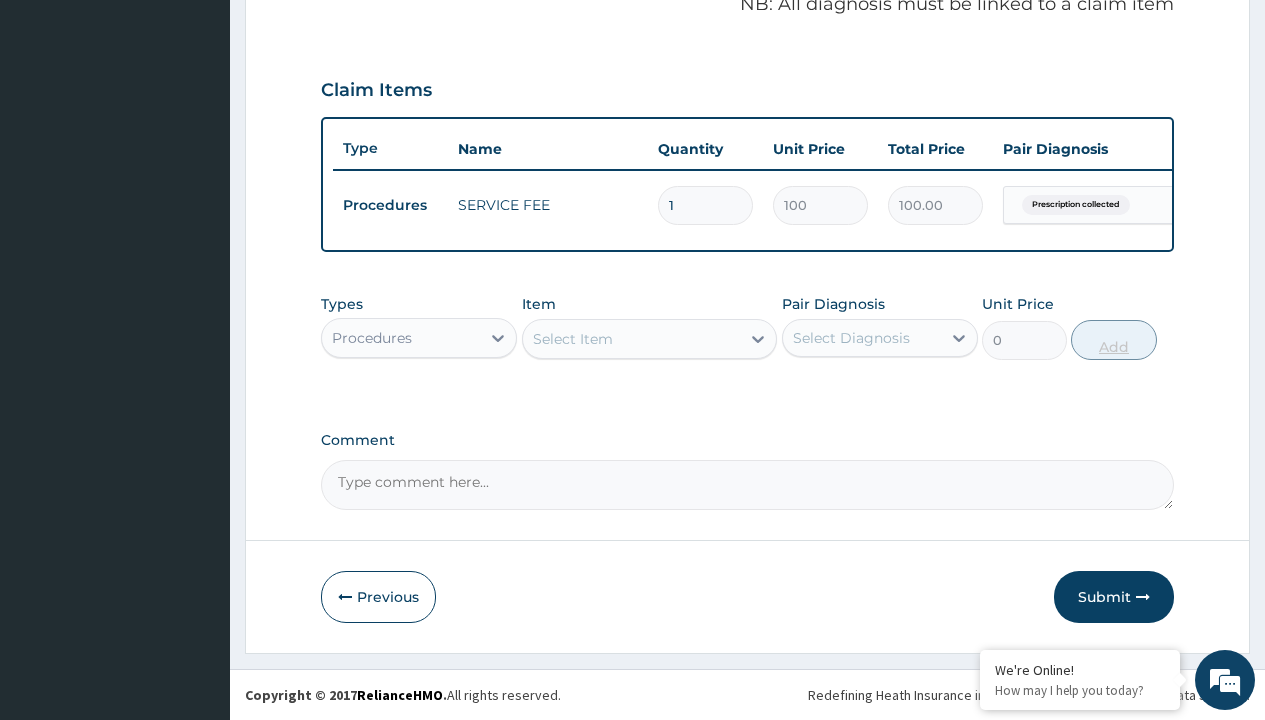 scroll, scrollTop: 642, scrollLeft: 0, axis: vertical 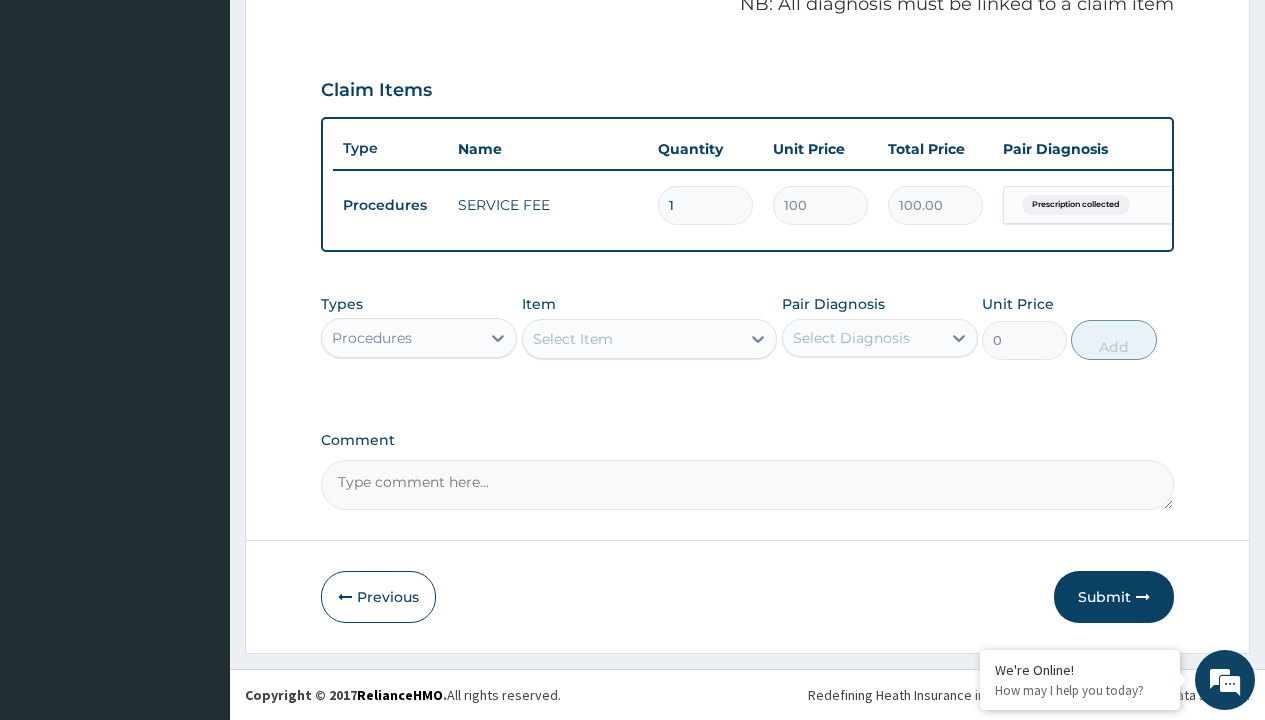 click on "Procedures" at bounding box center [372, 338] 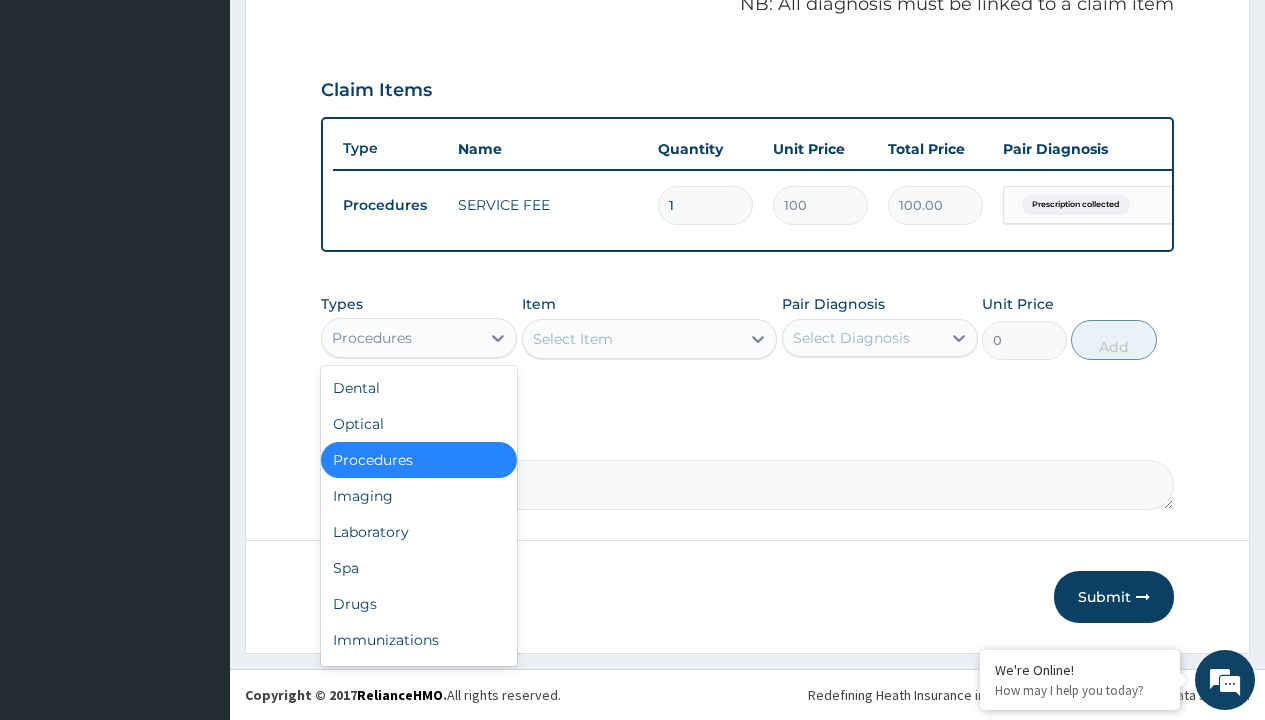type on "drugs" 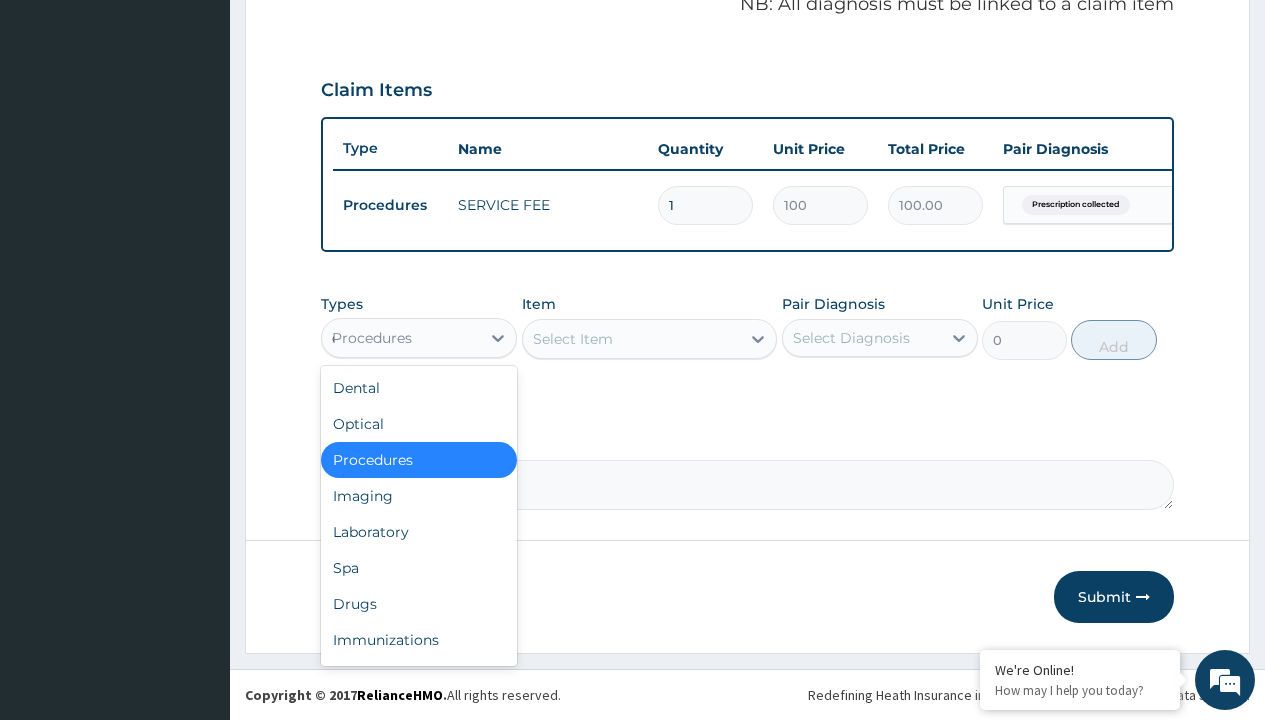 scroll, scrollTop: 0, scrollLeft: 0, axis: both 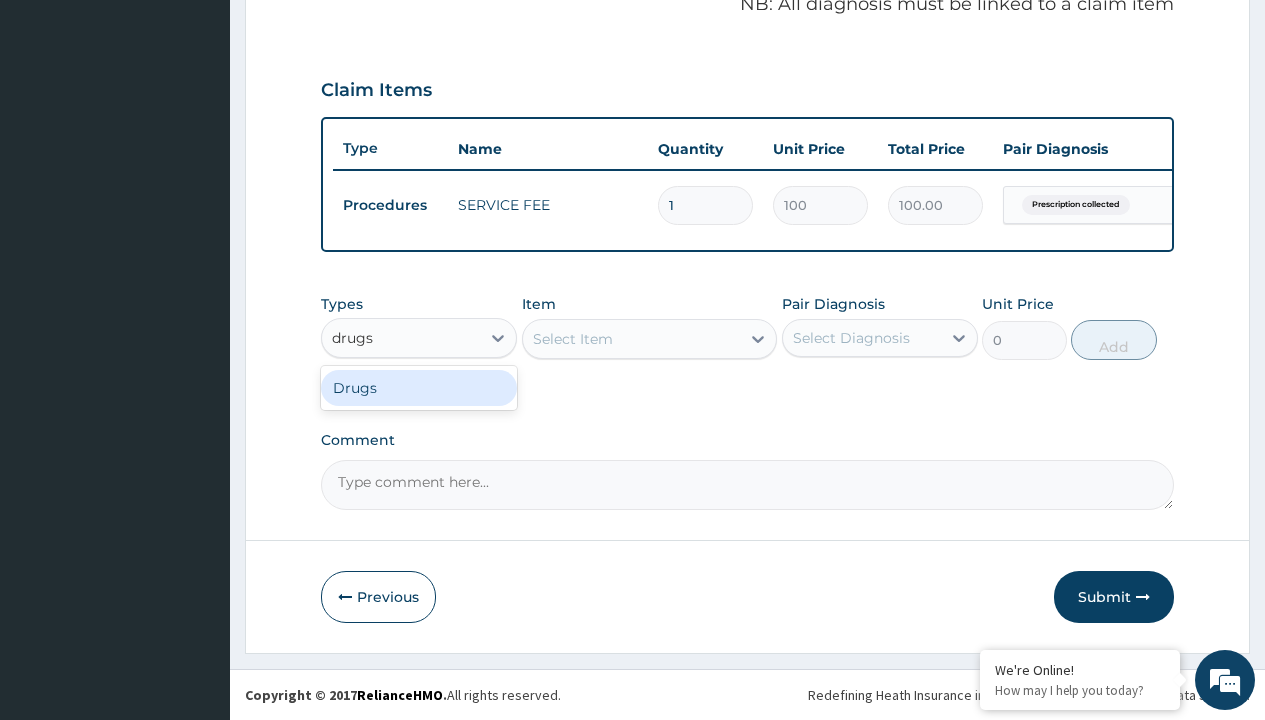 click on "Drugs" at bounding box center (419, 388) 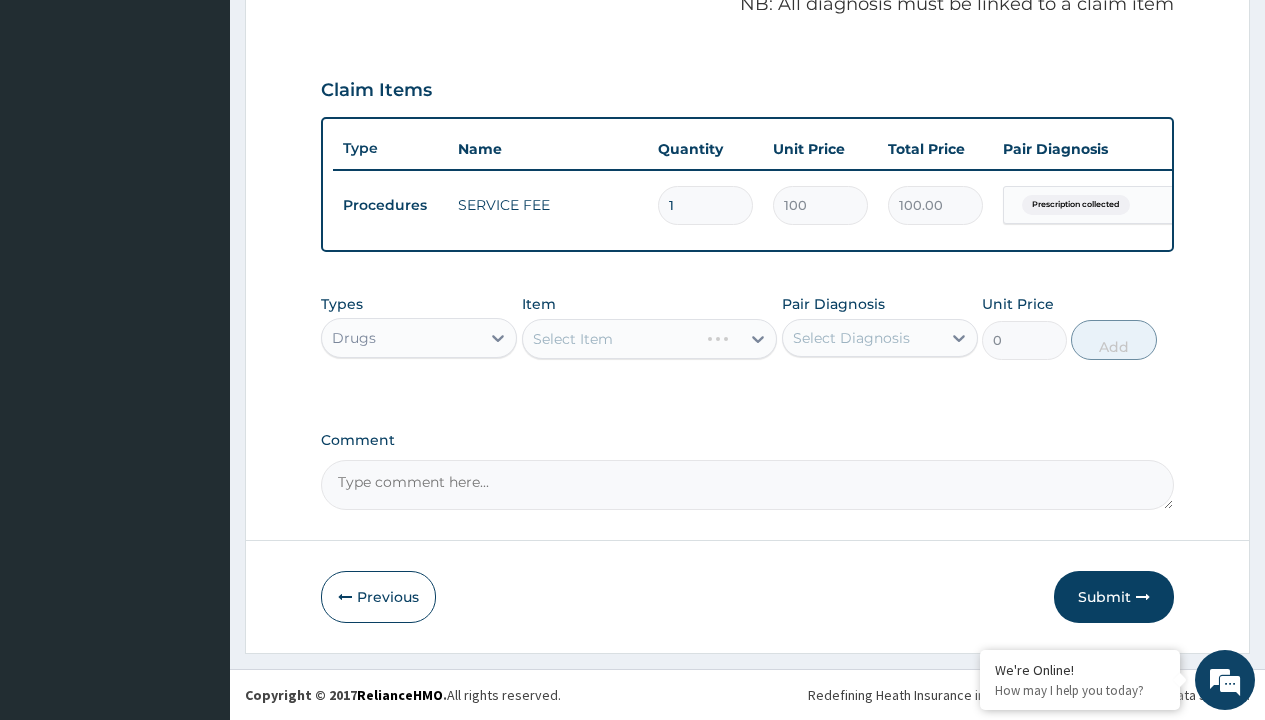 click on "Select Item" at bounding box center [650, 339] 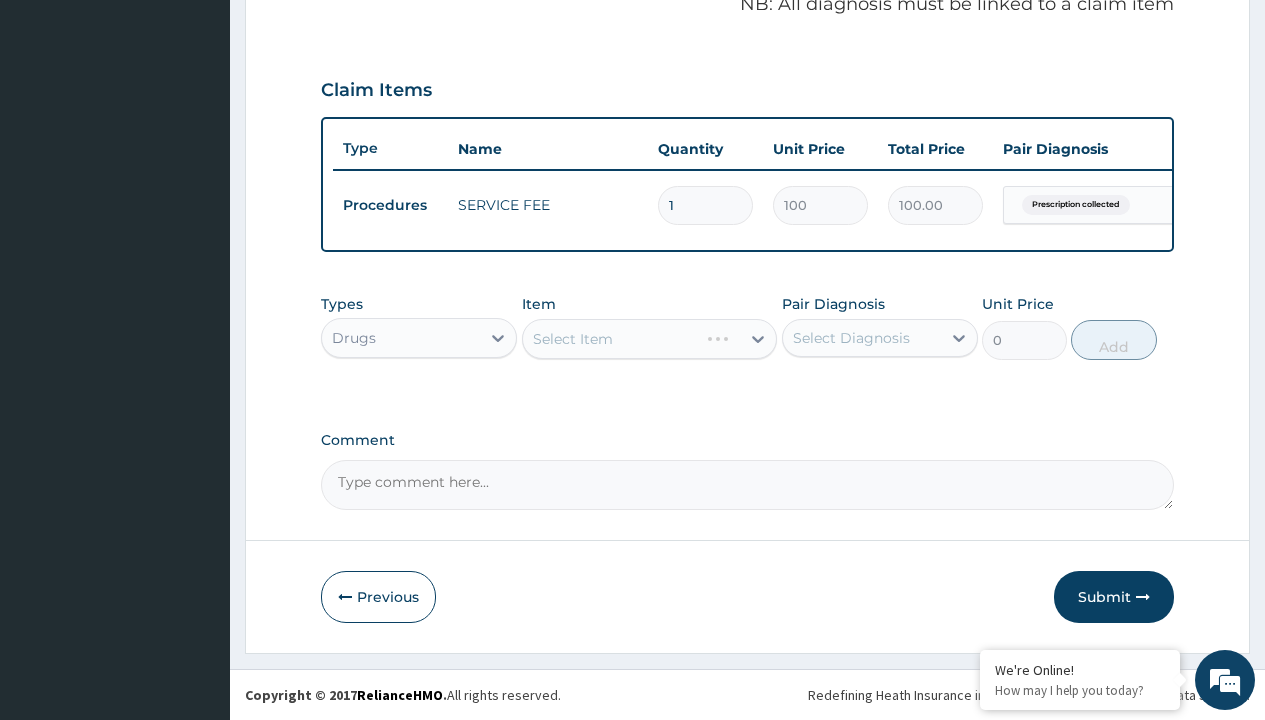 type on "duphaston tablets x 60" 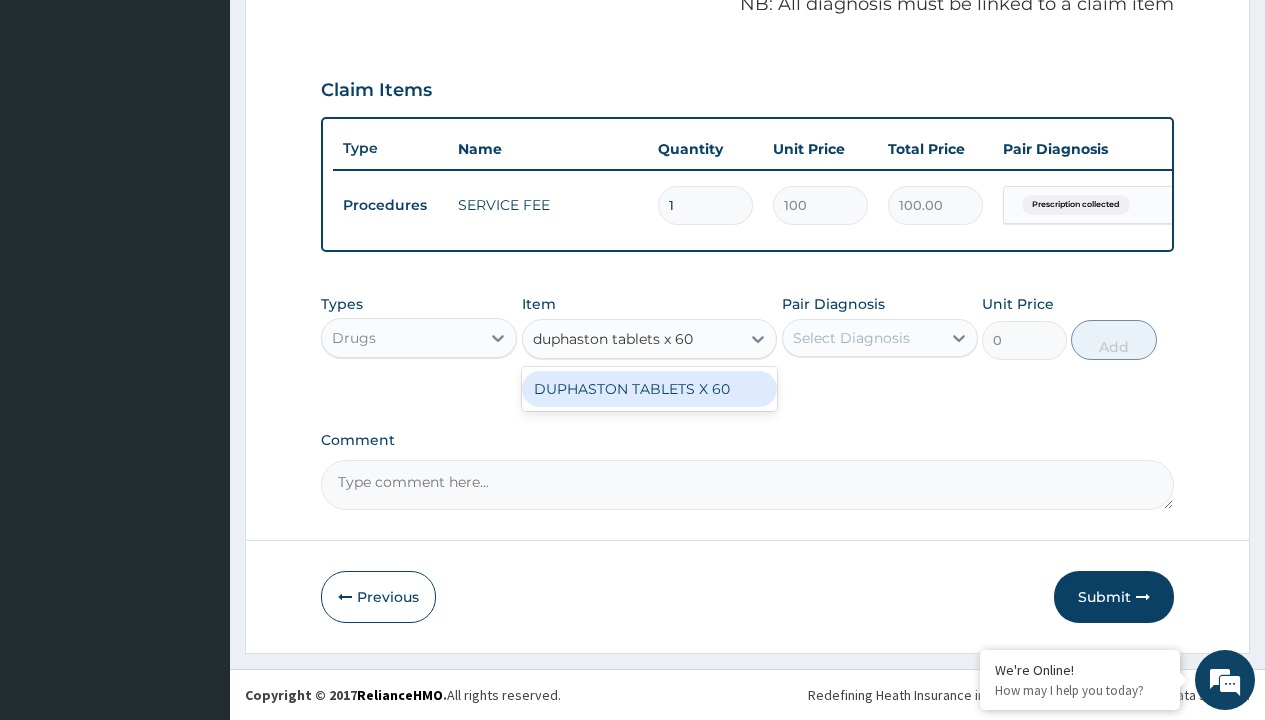 click on "DUPHASTON TABLETS X 60" at bounding box center (650, 389) 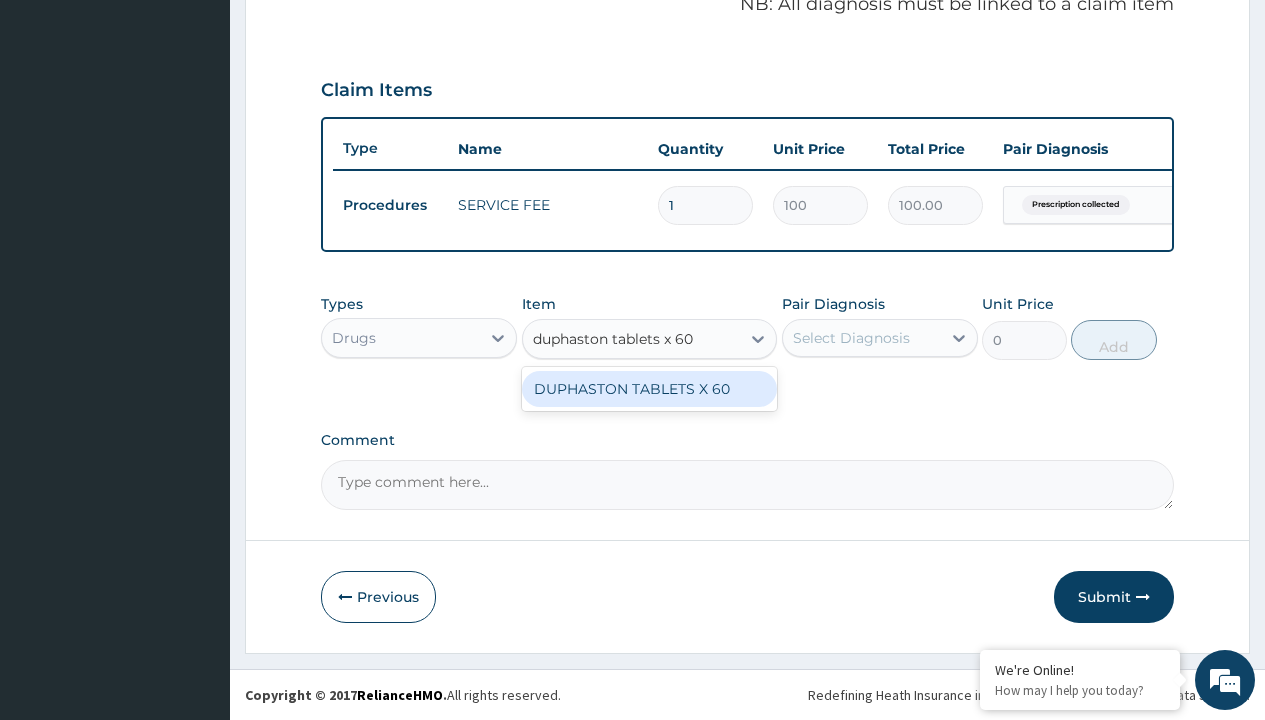 type 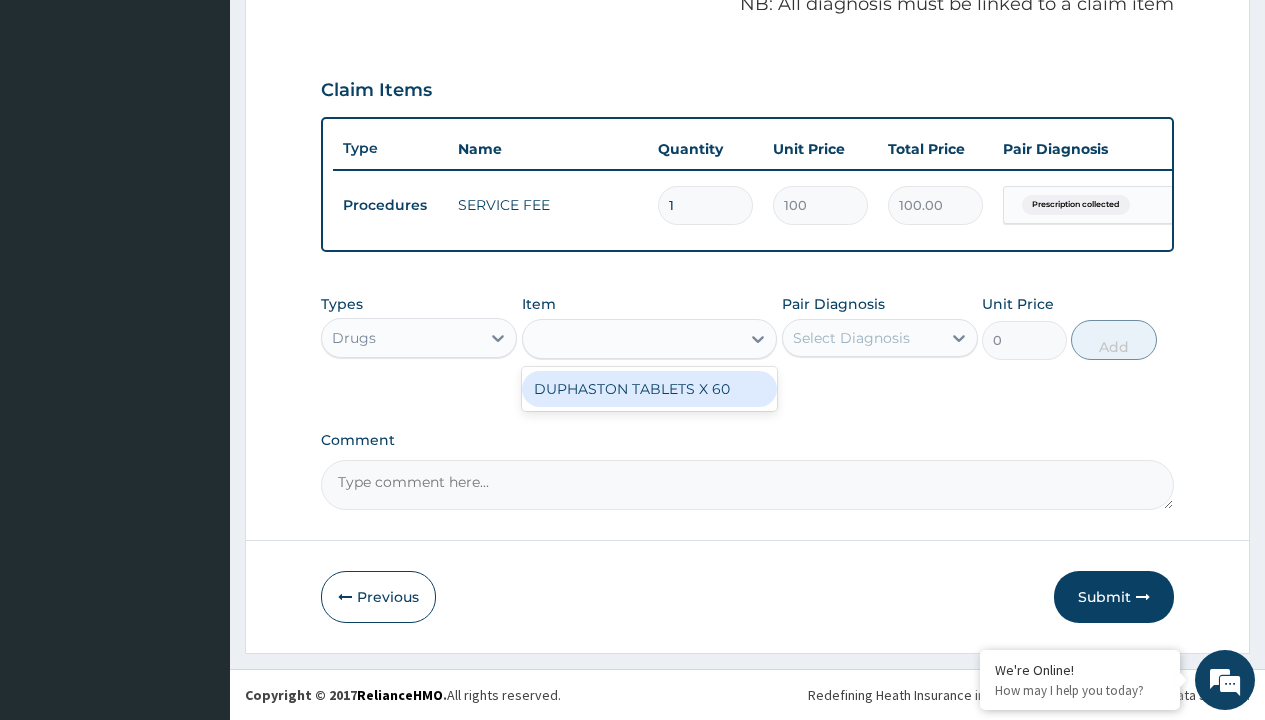 type on "1100" 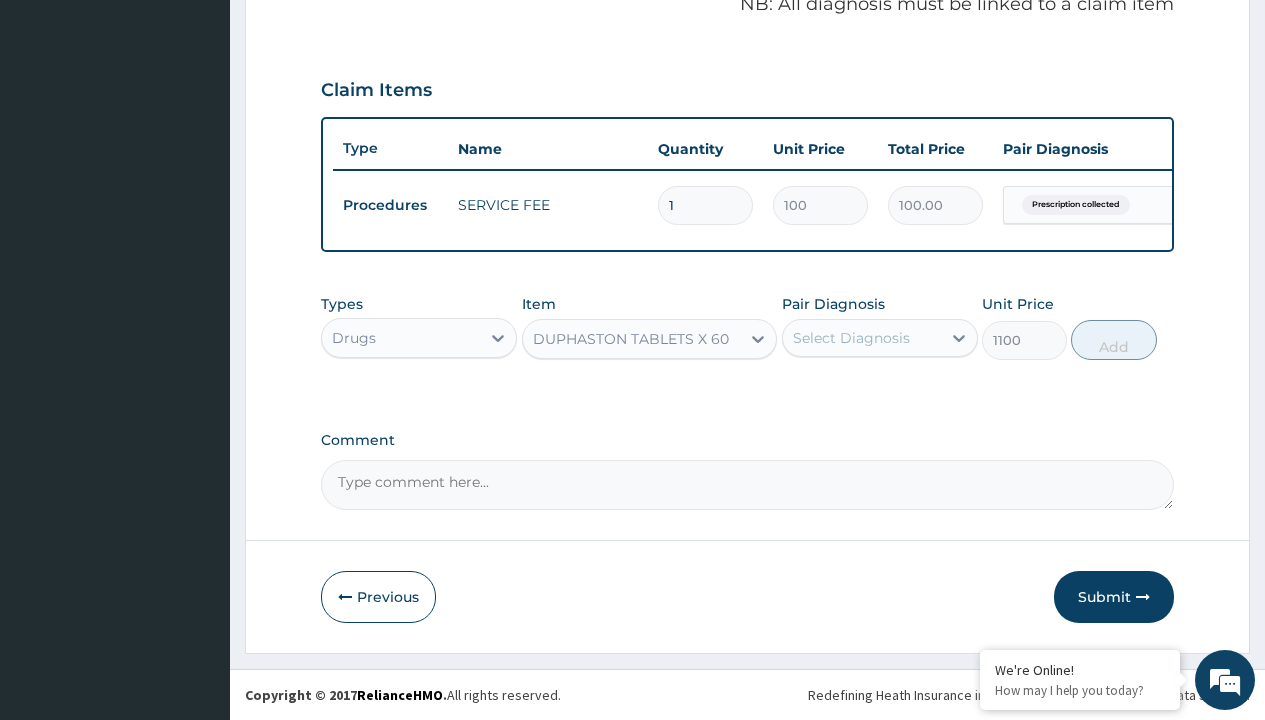 scroll, scrollTop: 0, scrollLeft: 0, axis: both 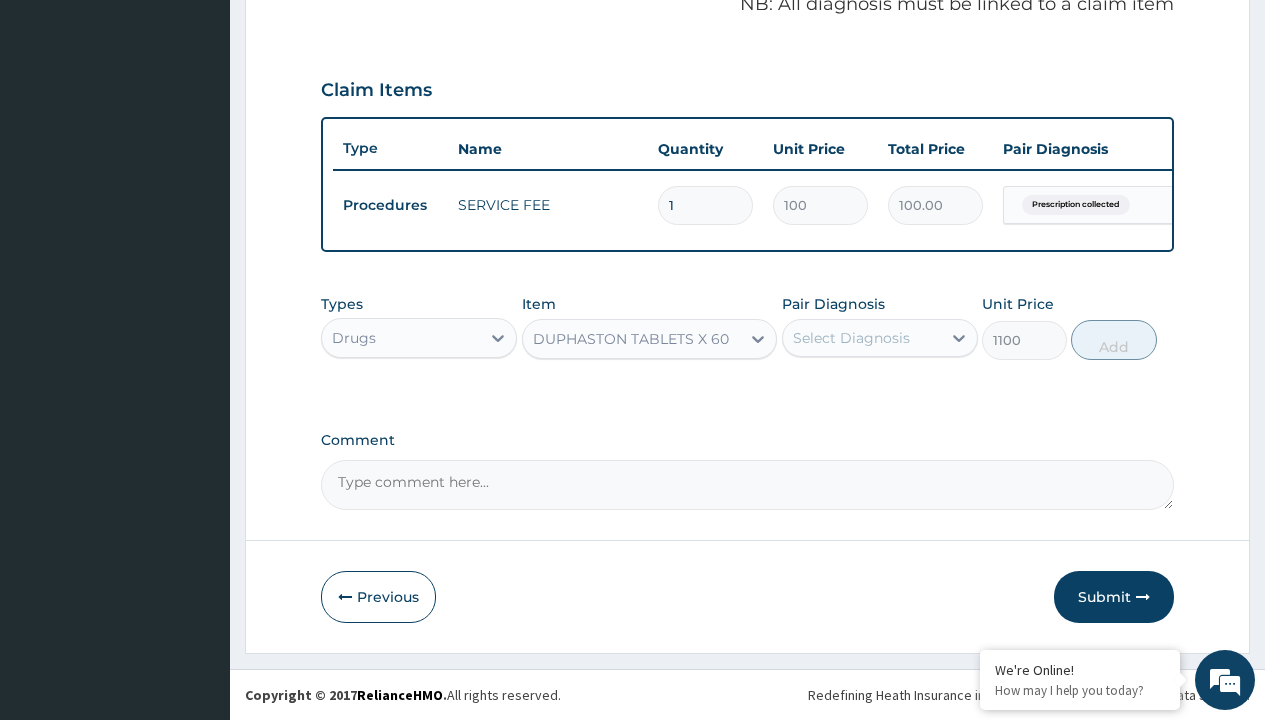 click on "Prescription collected" at bounding box center [409, -74] 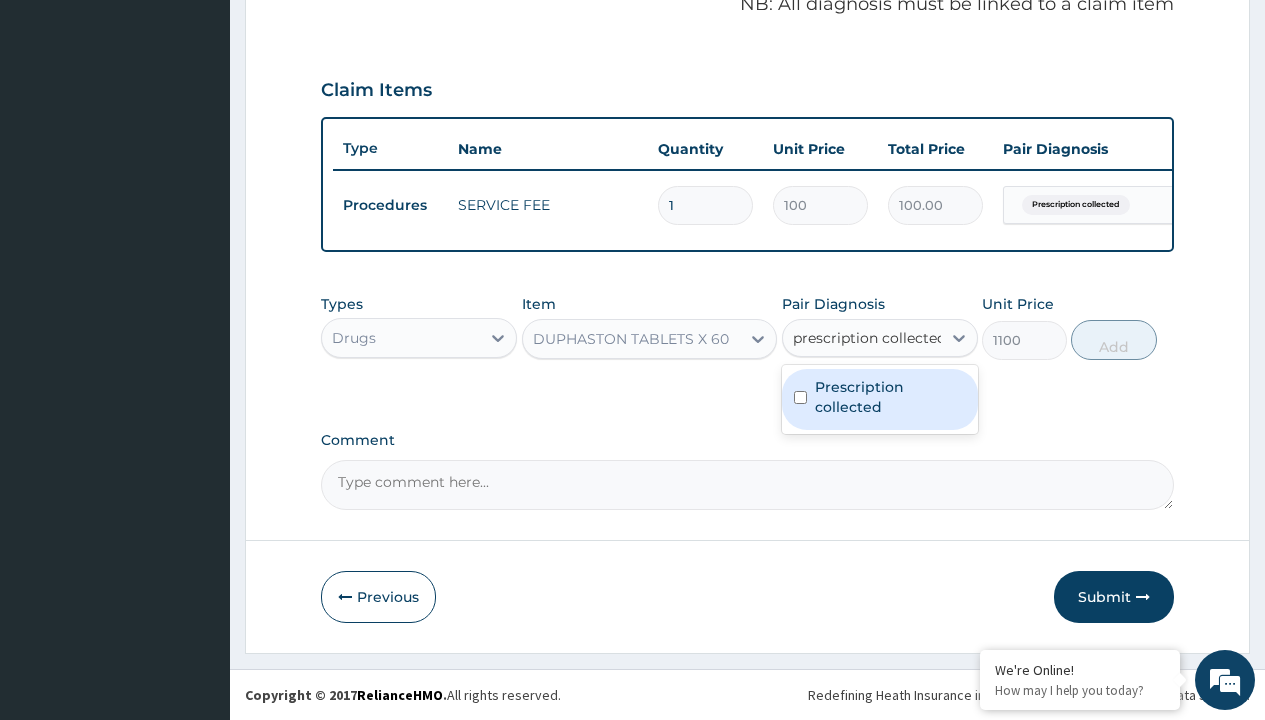 click on "Prescription collected" at bounding box center [890, 397] 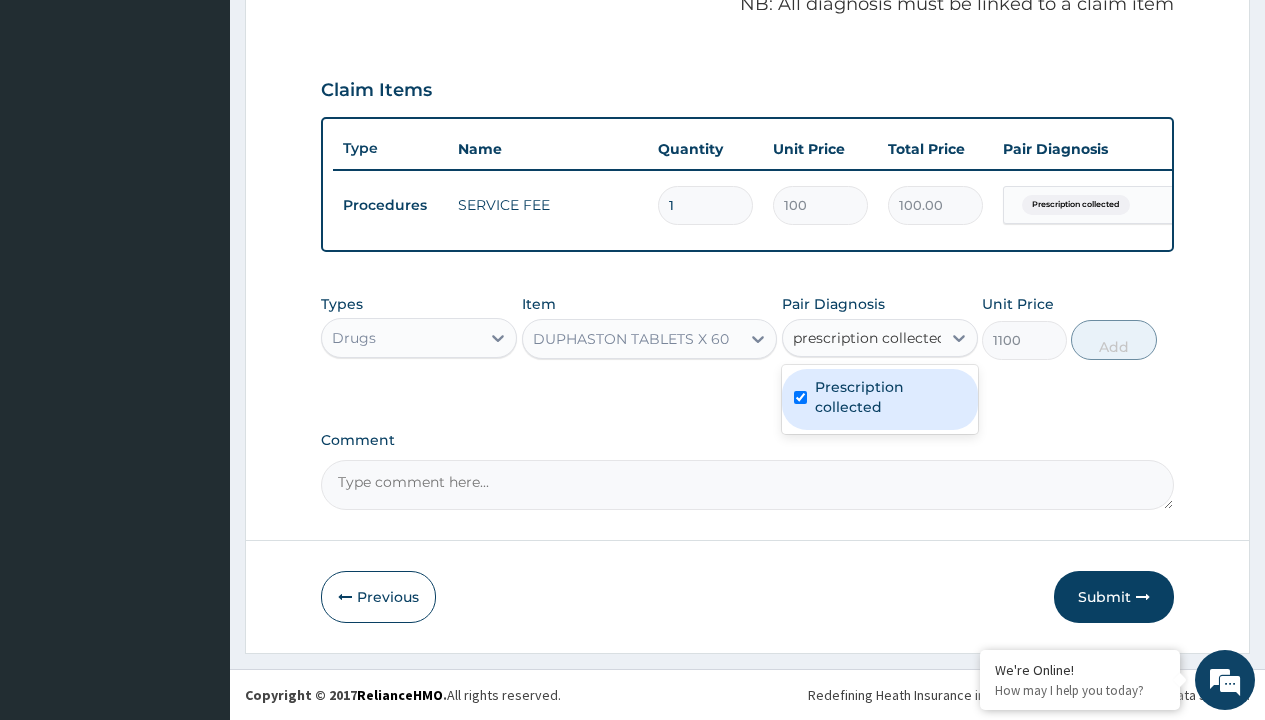 type 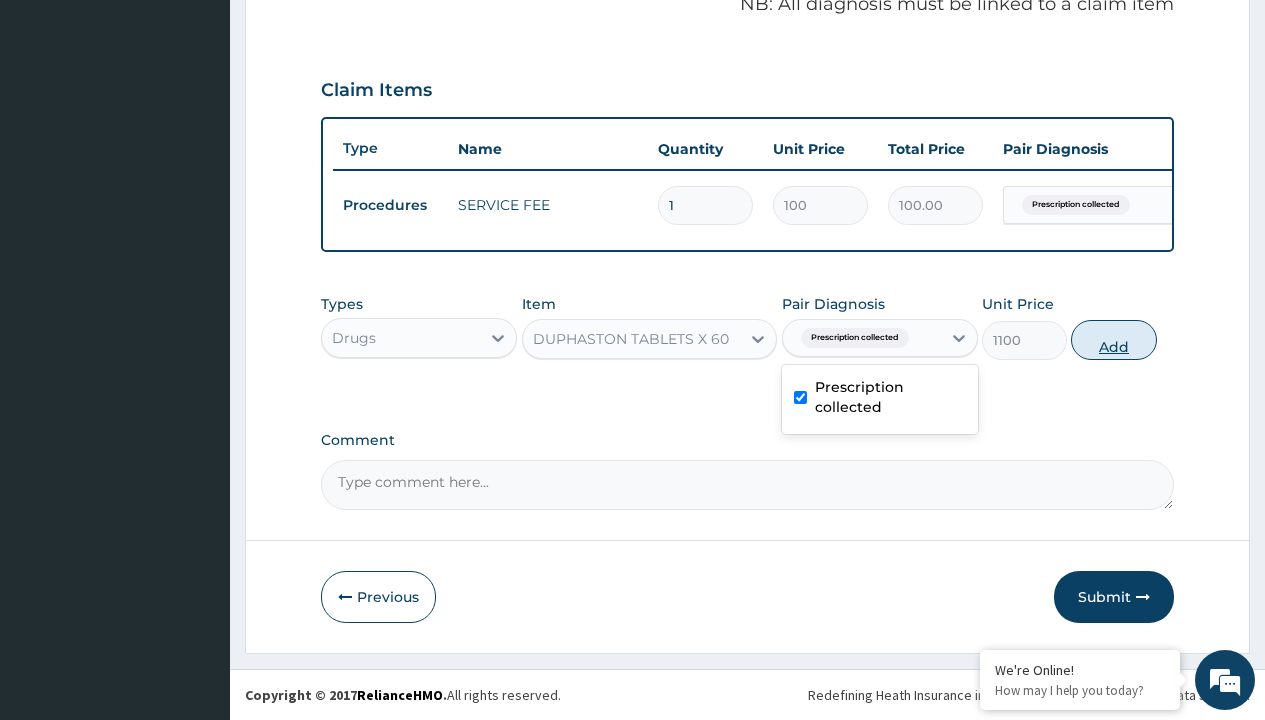 click on "Add" at bounding box center (1113, 340) 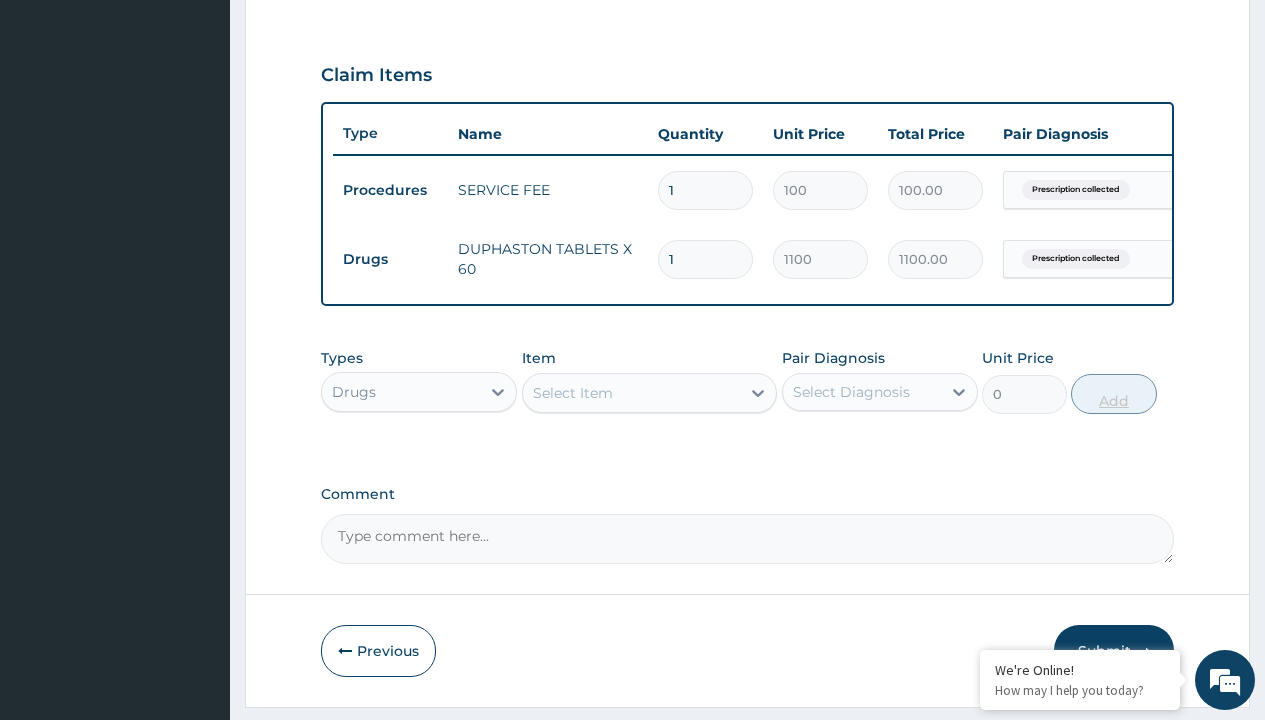 type on "20" 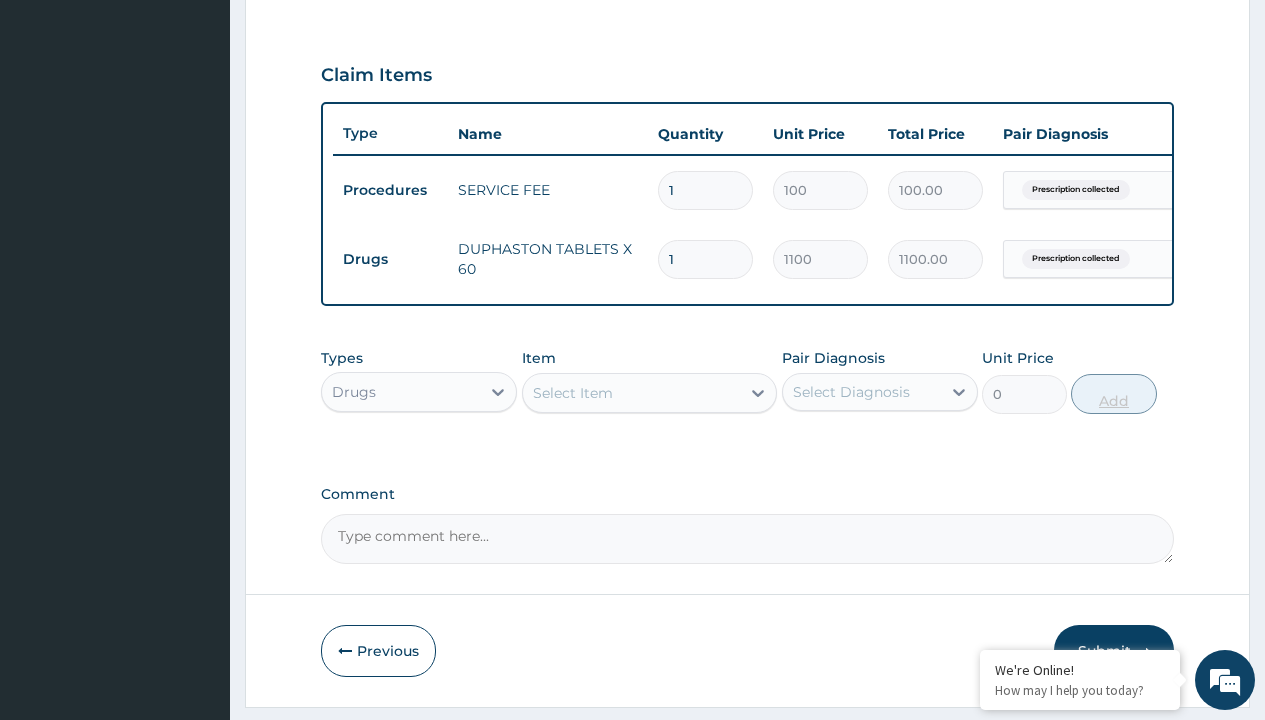 type on "22000.00" 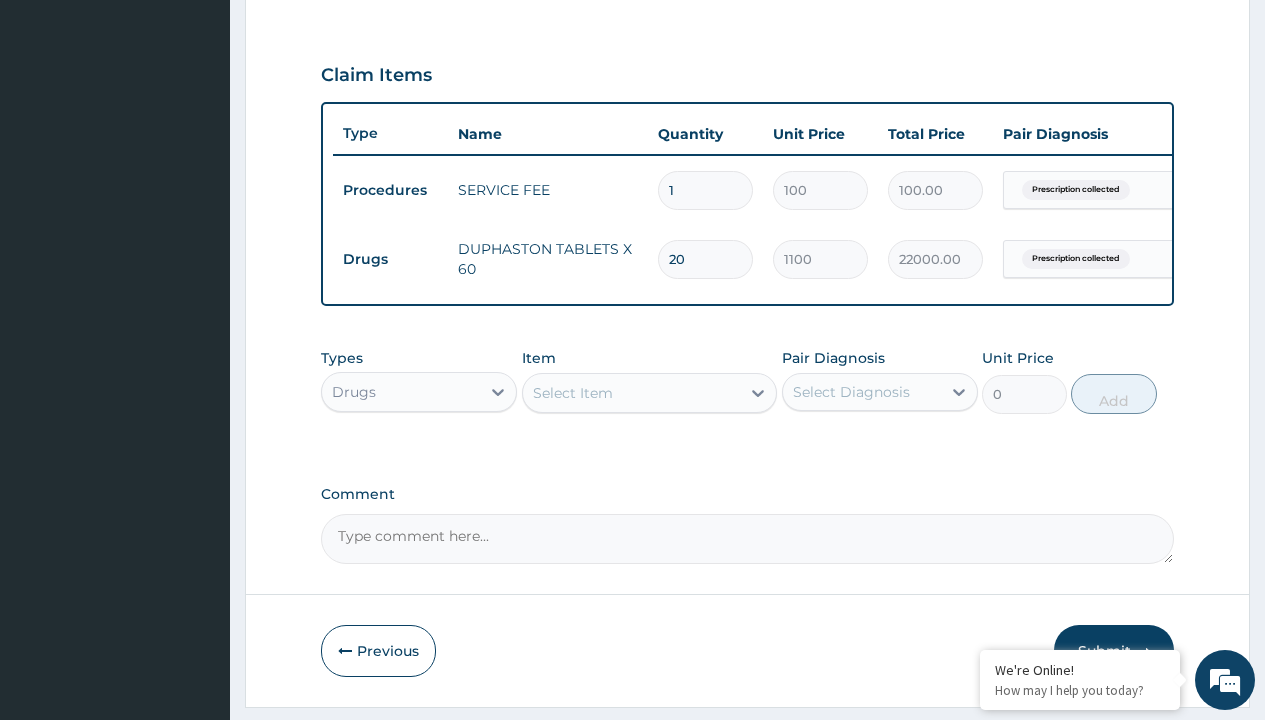 type on "20" 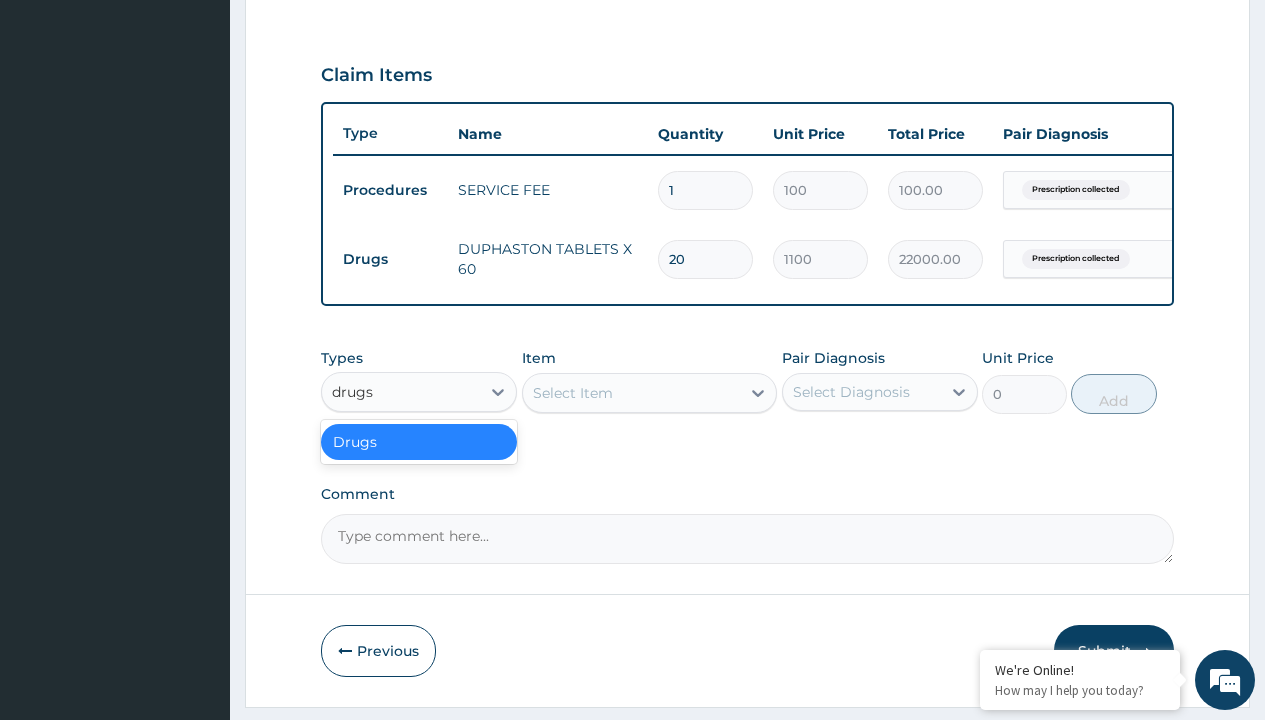 click on "Drugs" at bounding box center (419, 442) 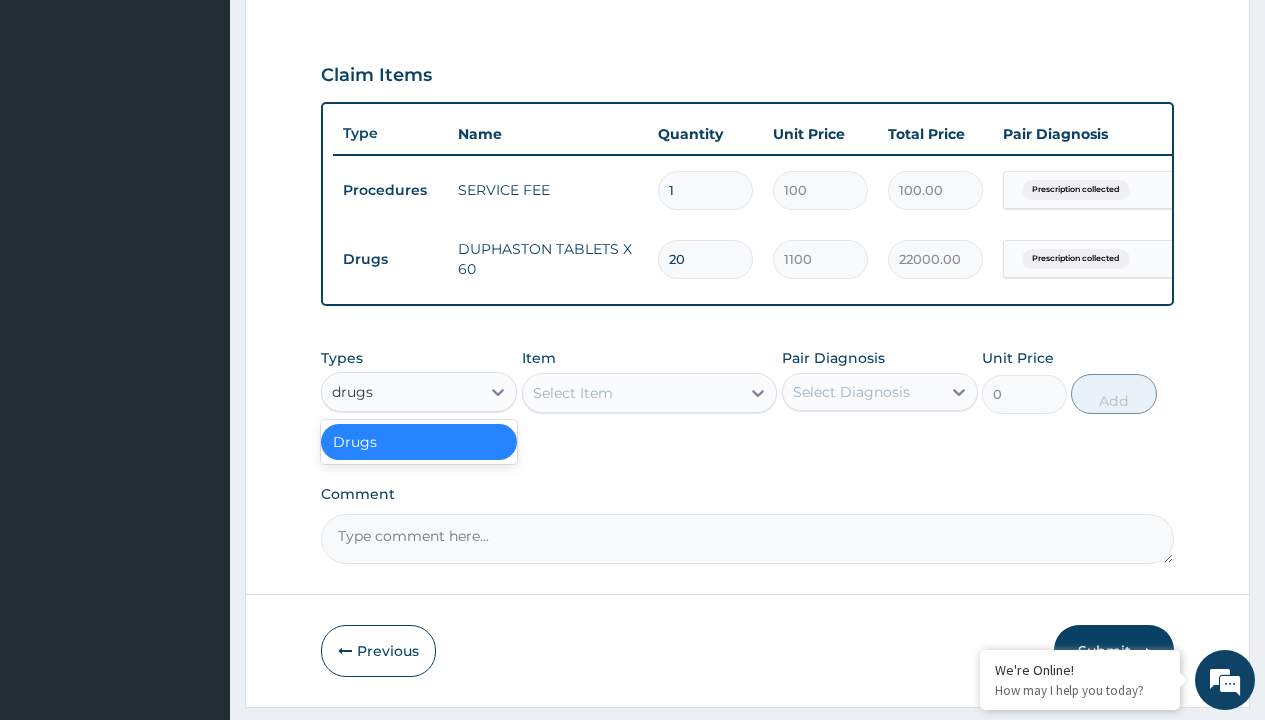 type 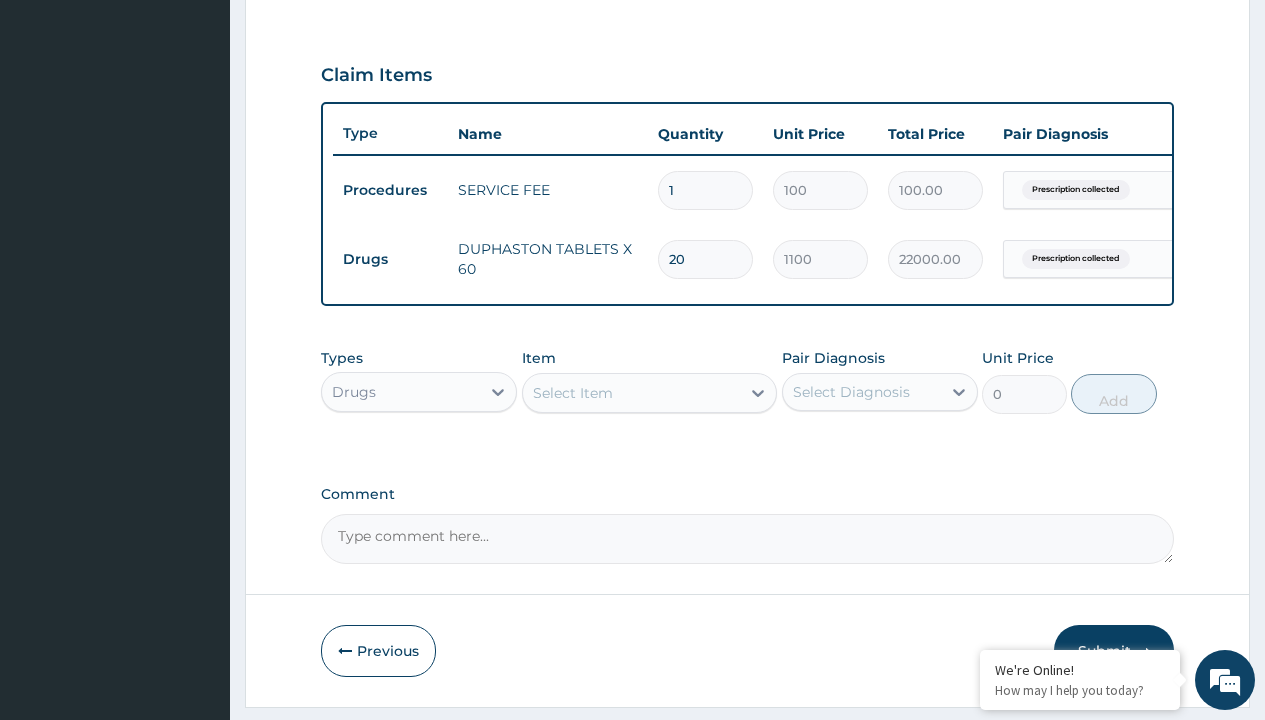 scroll, scrollTop: 0, scrollLeft: 0, axis: both 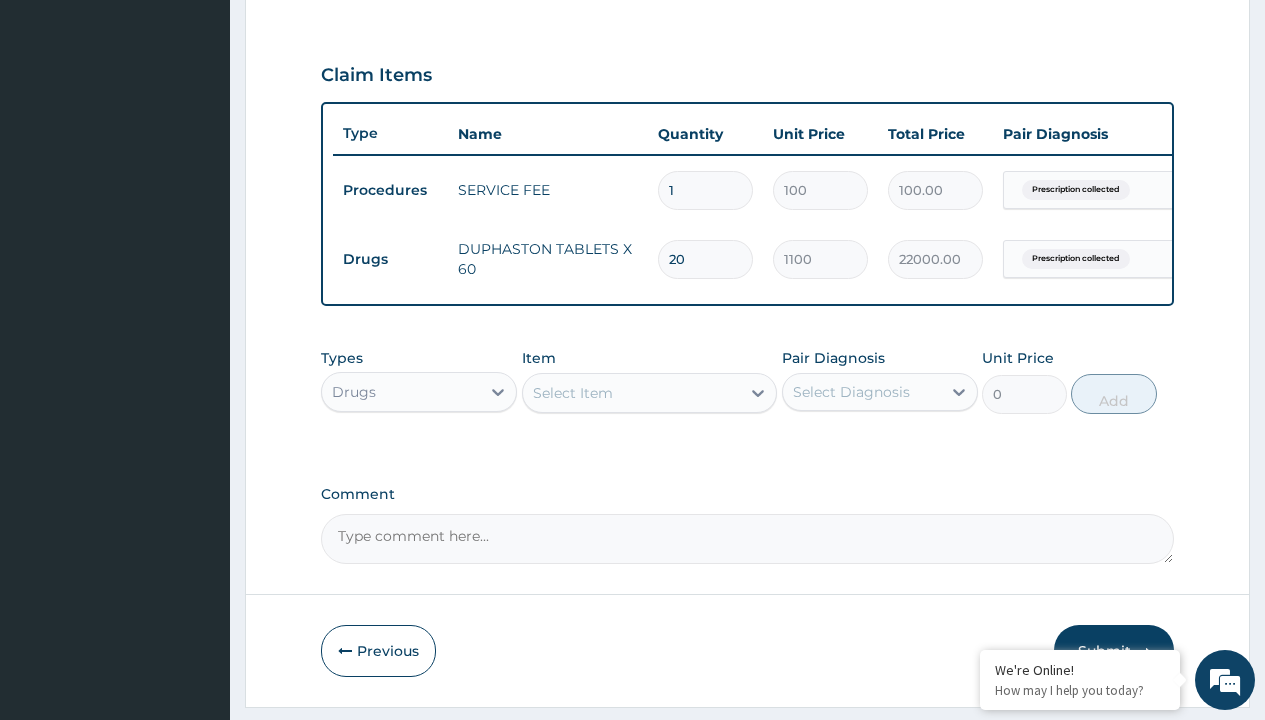 click on "Select Item" at bounding box center [573, 393] 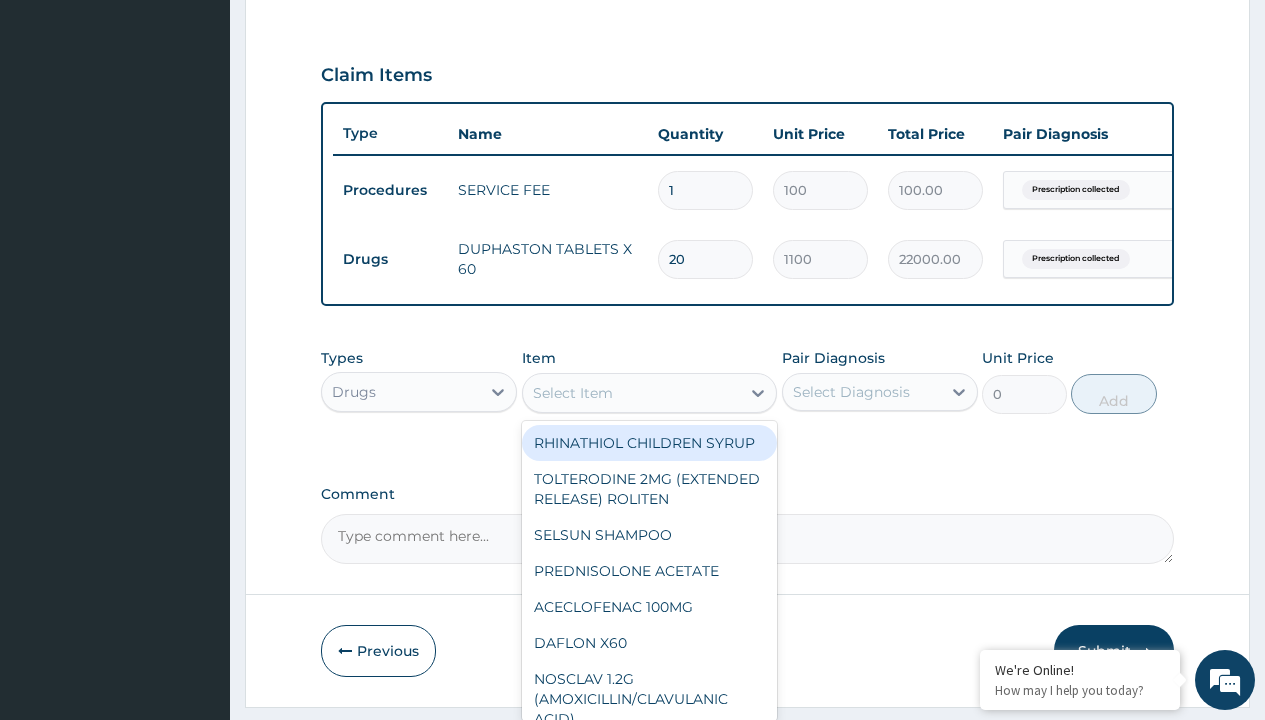 type on "primolut depot (bayer)" 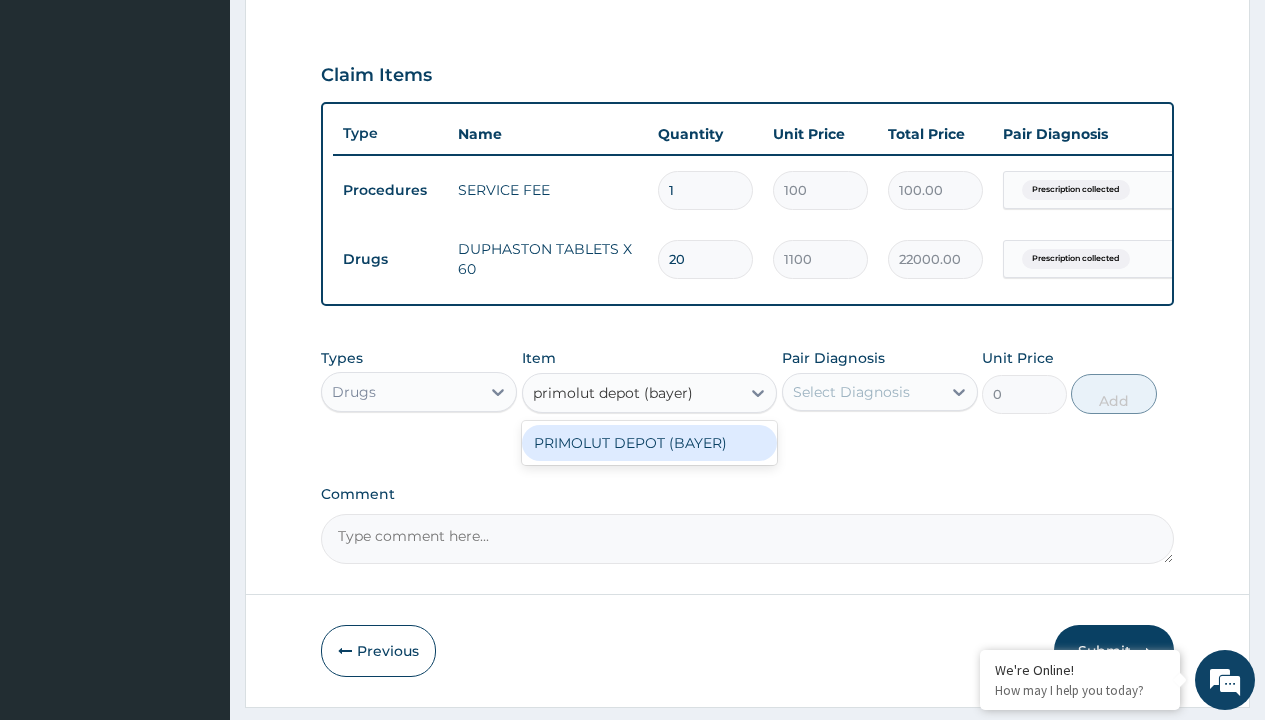 click on "PRIMOLUT DEPOT (BAYER)" at bounding box center [650, 443] 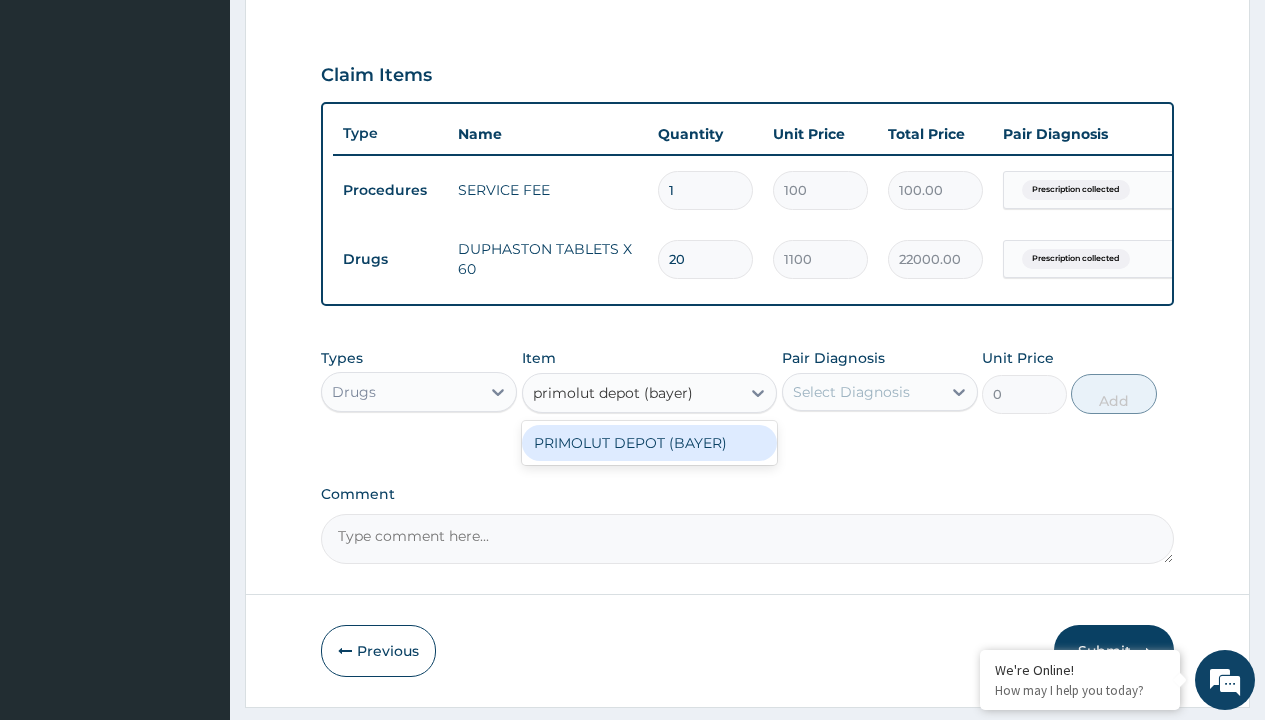 type 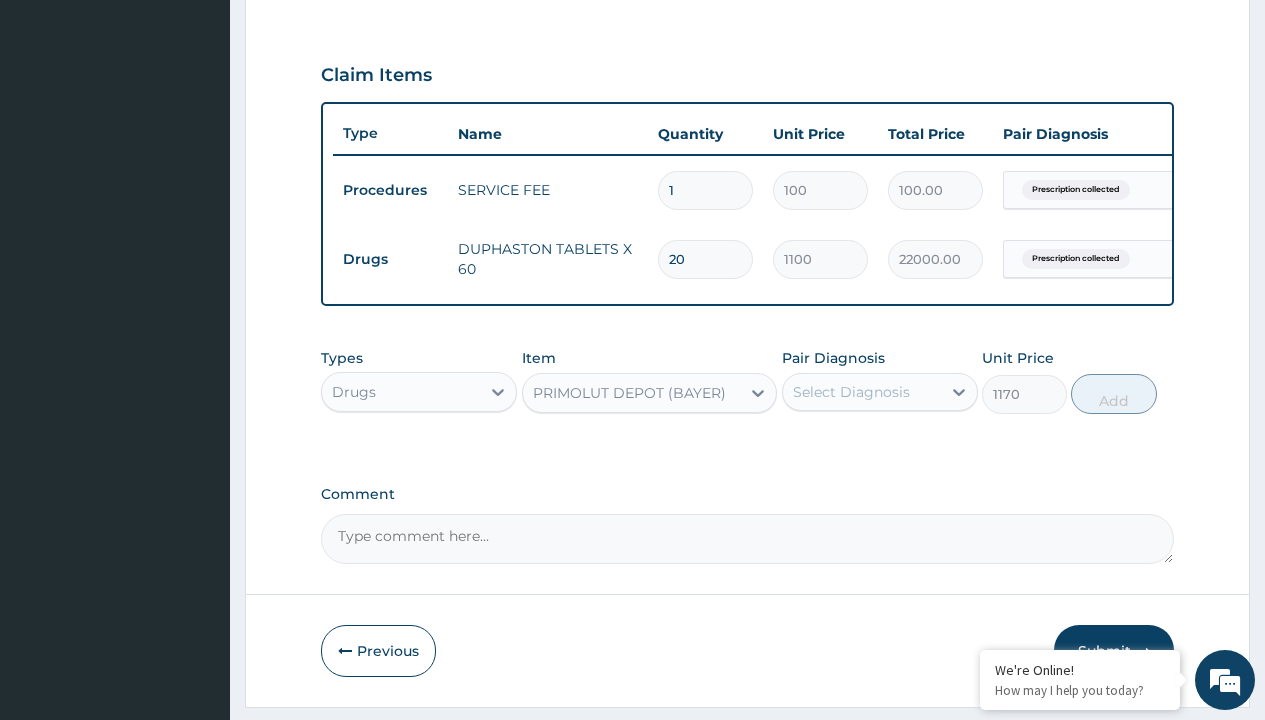 scroll, scrollTop: 0, scrollLeft: 0, axis: both 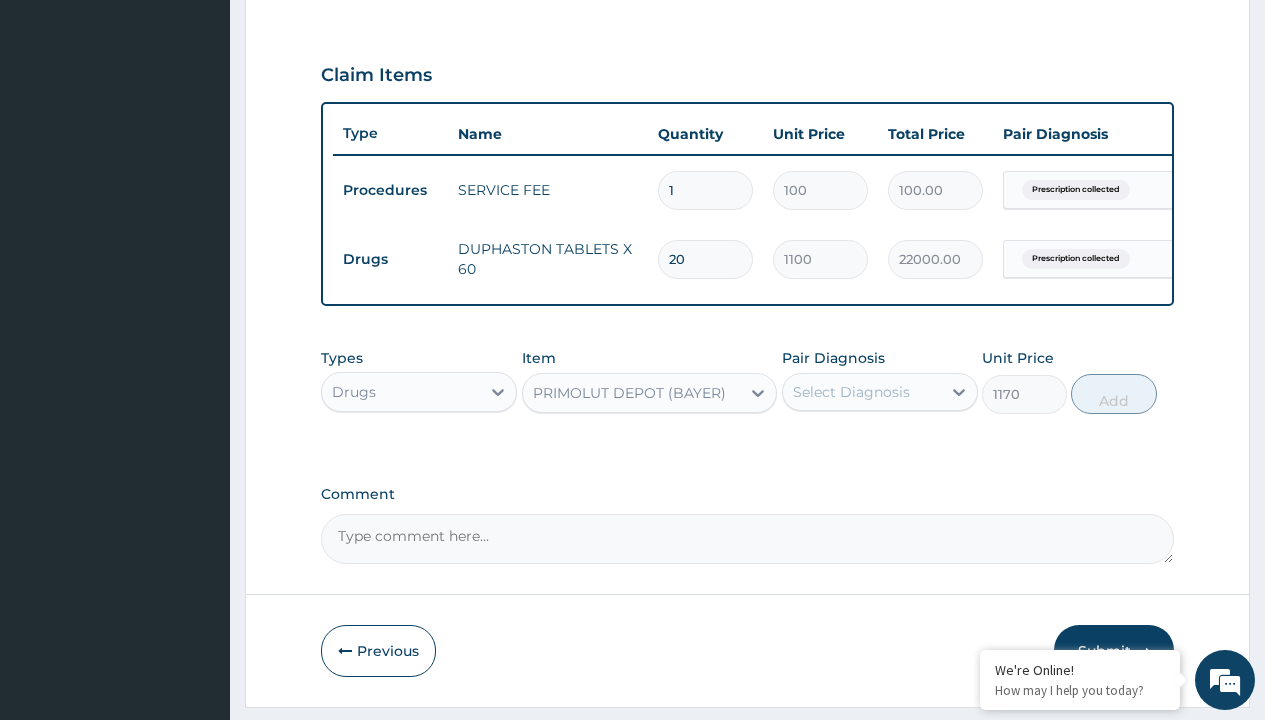 click on "Prescription collected" at bounding box center [409, -89] 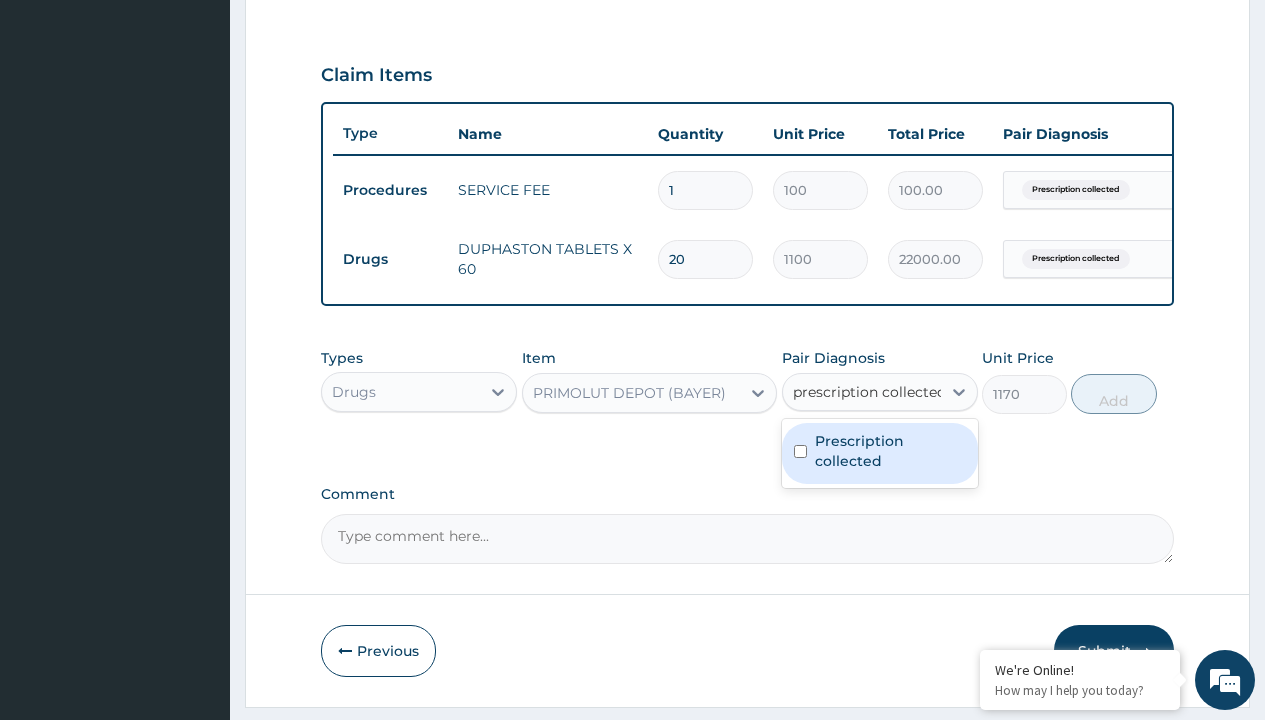 click on "Prescription collected" at bounding box center [890, 451] 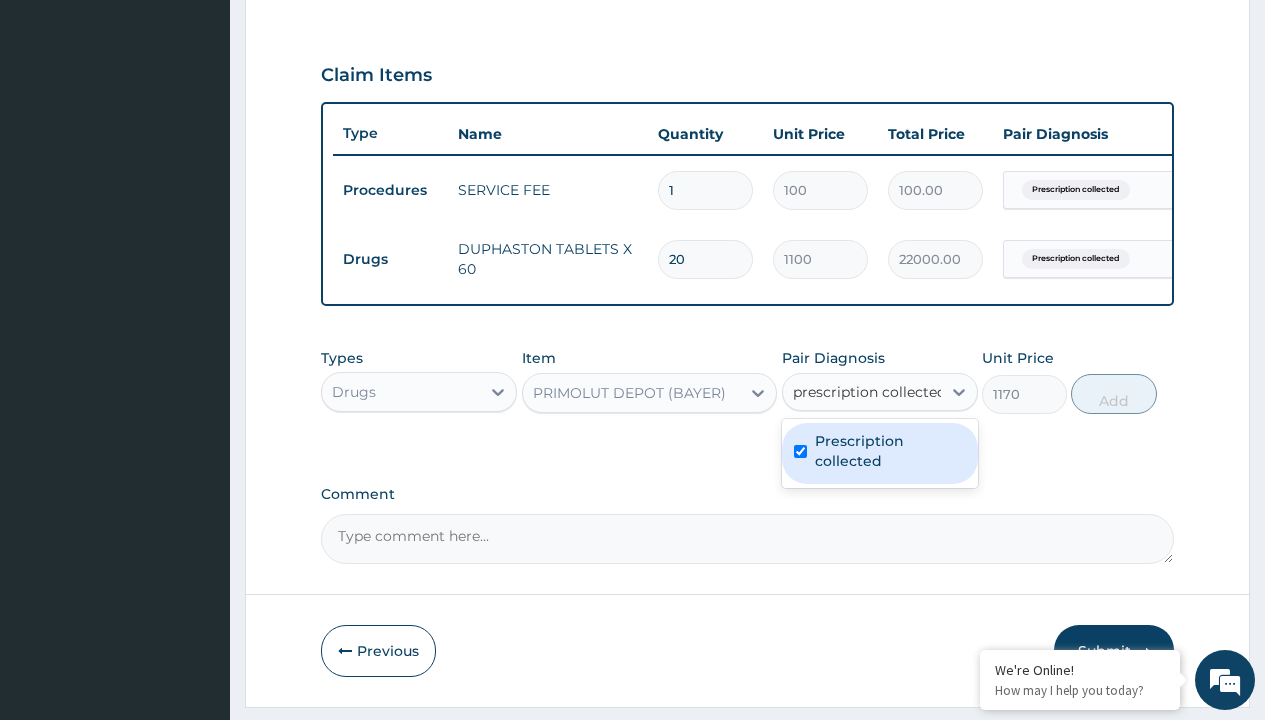 type 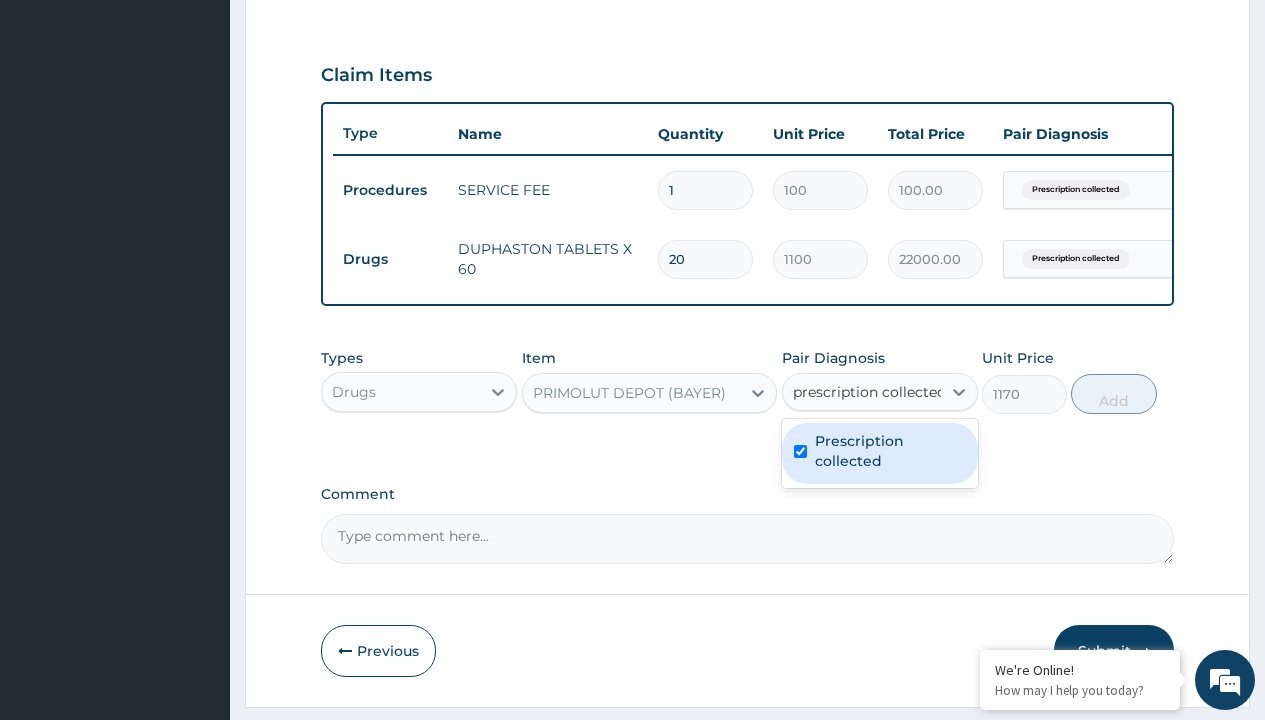 checkbox on "true" 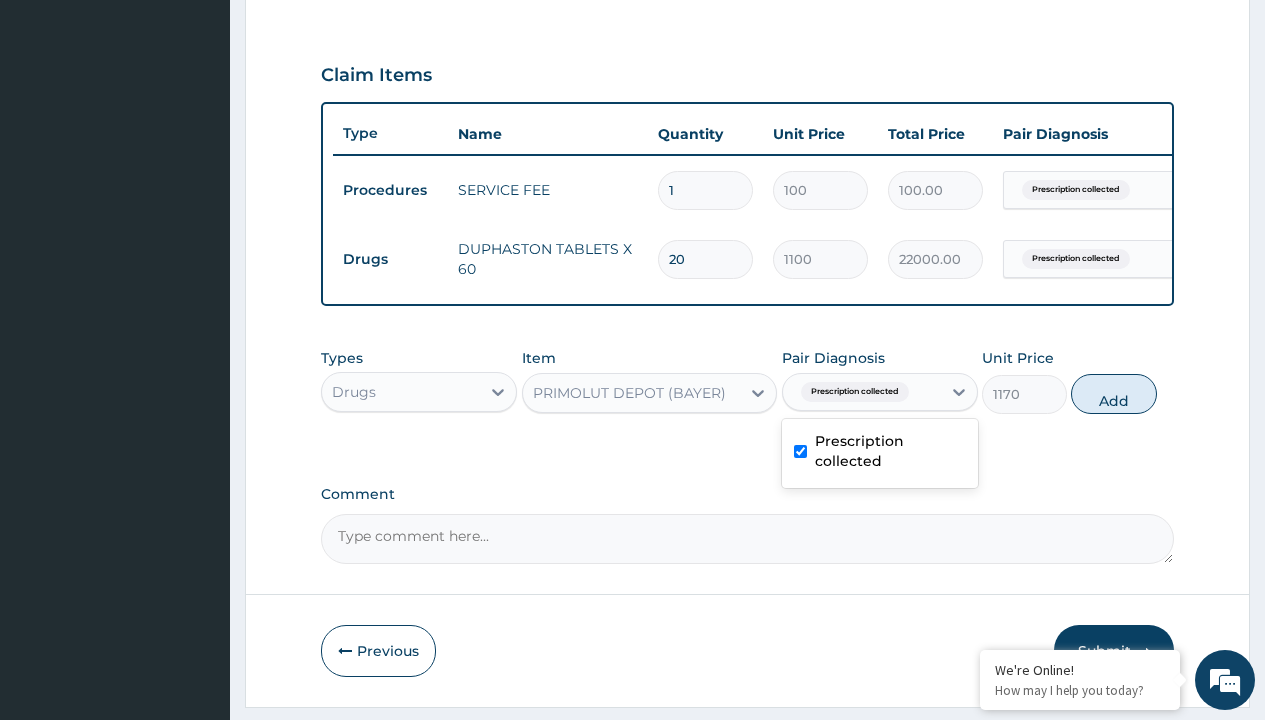 scroll, scrollTop: 711, scrollLeft: 0, axis: vertical 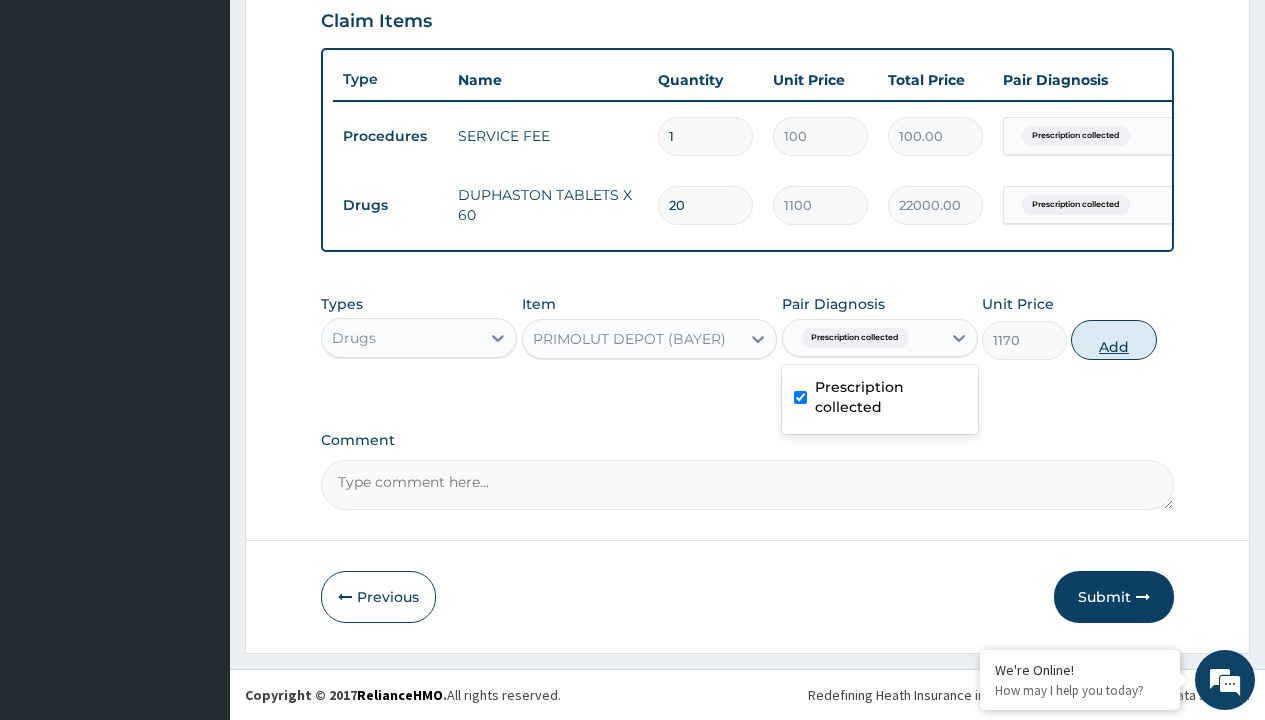 click on "Add" at bounding box center [1113, 340] 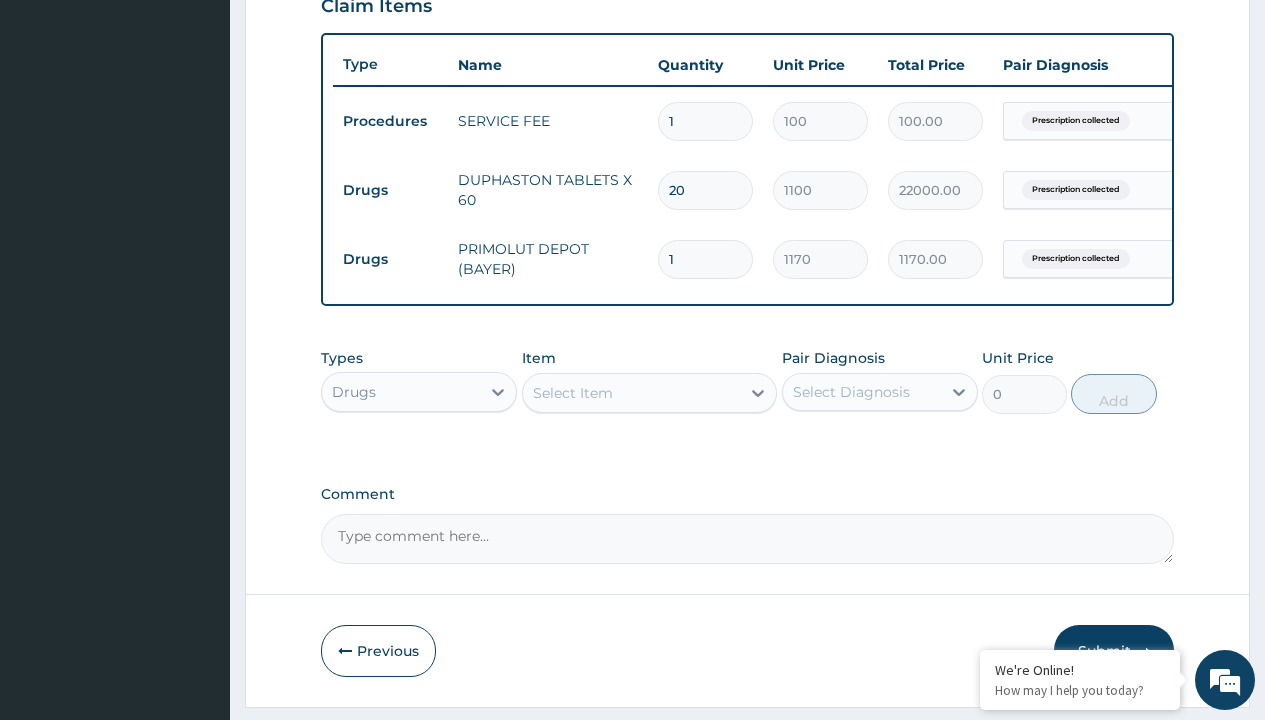 click on "Drugs" at bounding box center (390, 190) 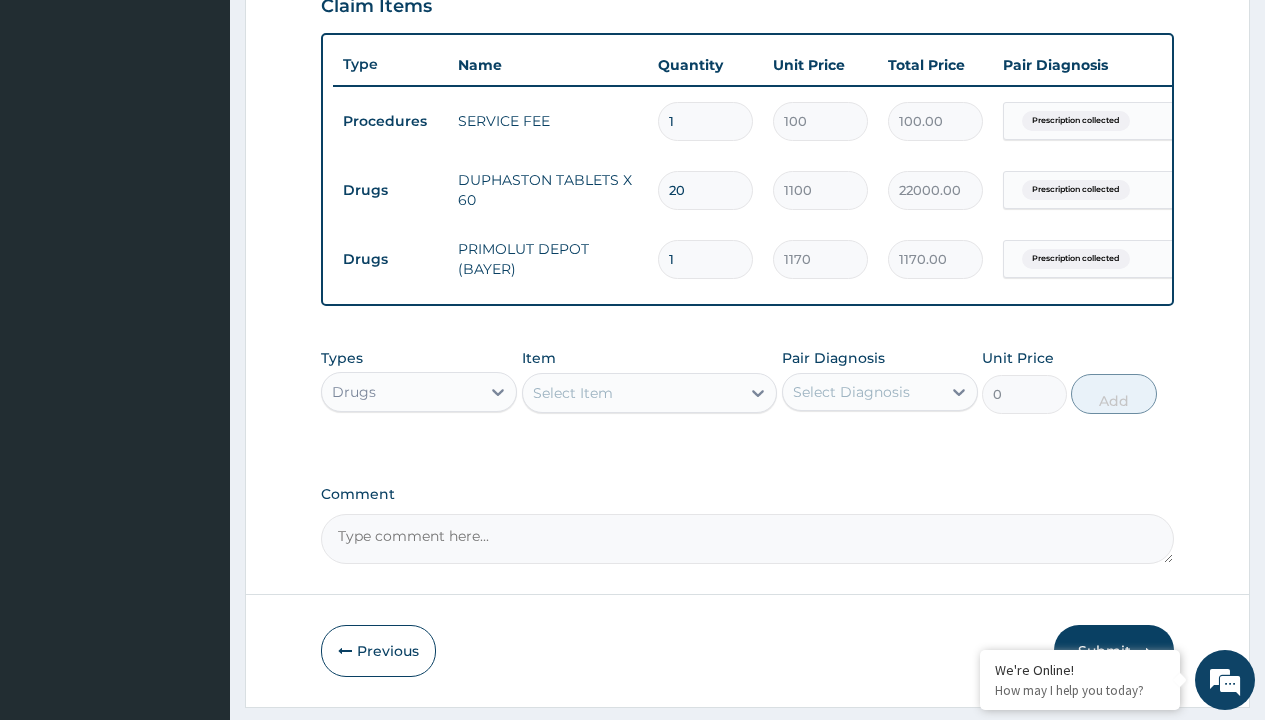 type on "drugs" 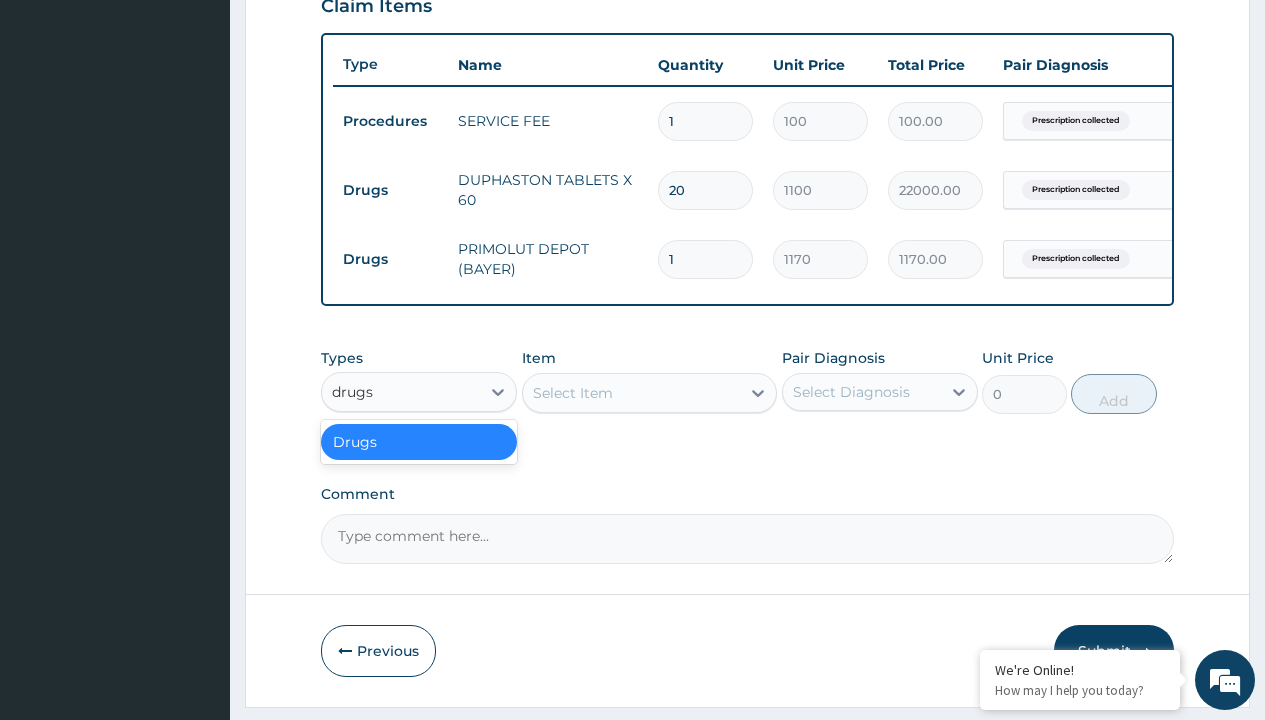 click on "Drugs" at bounding box center [419, 442] 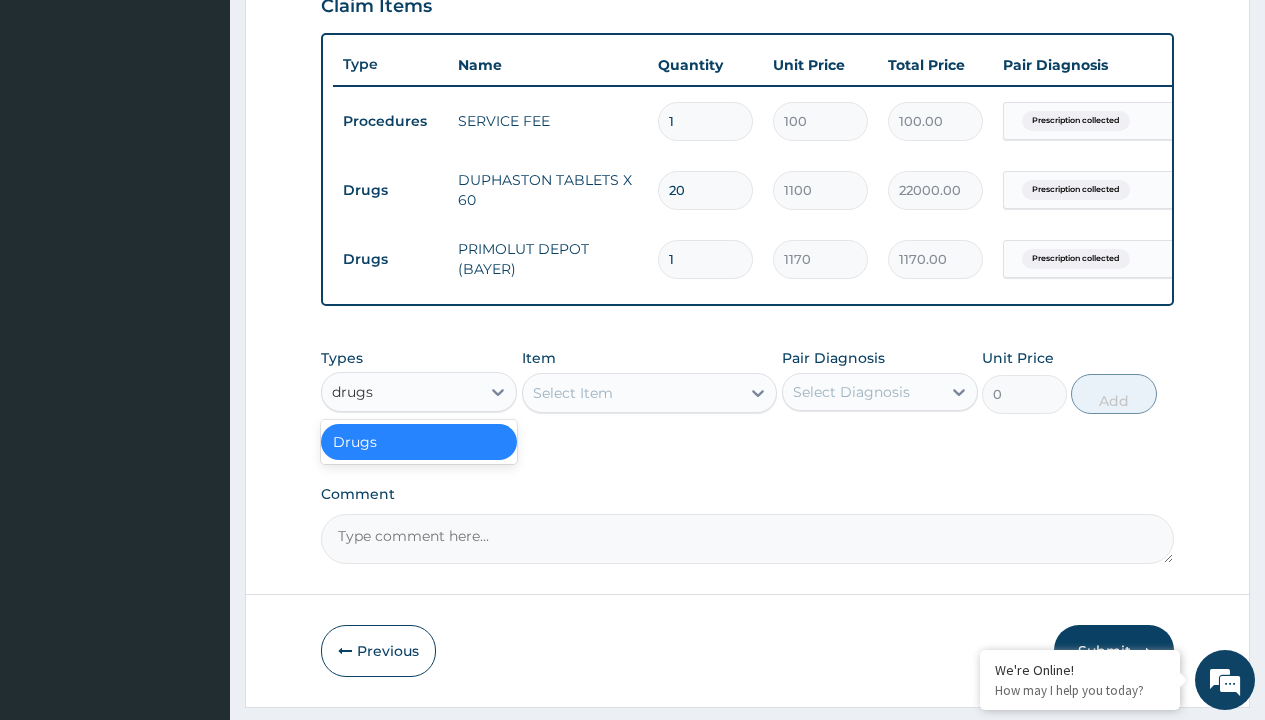 type 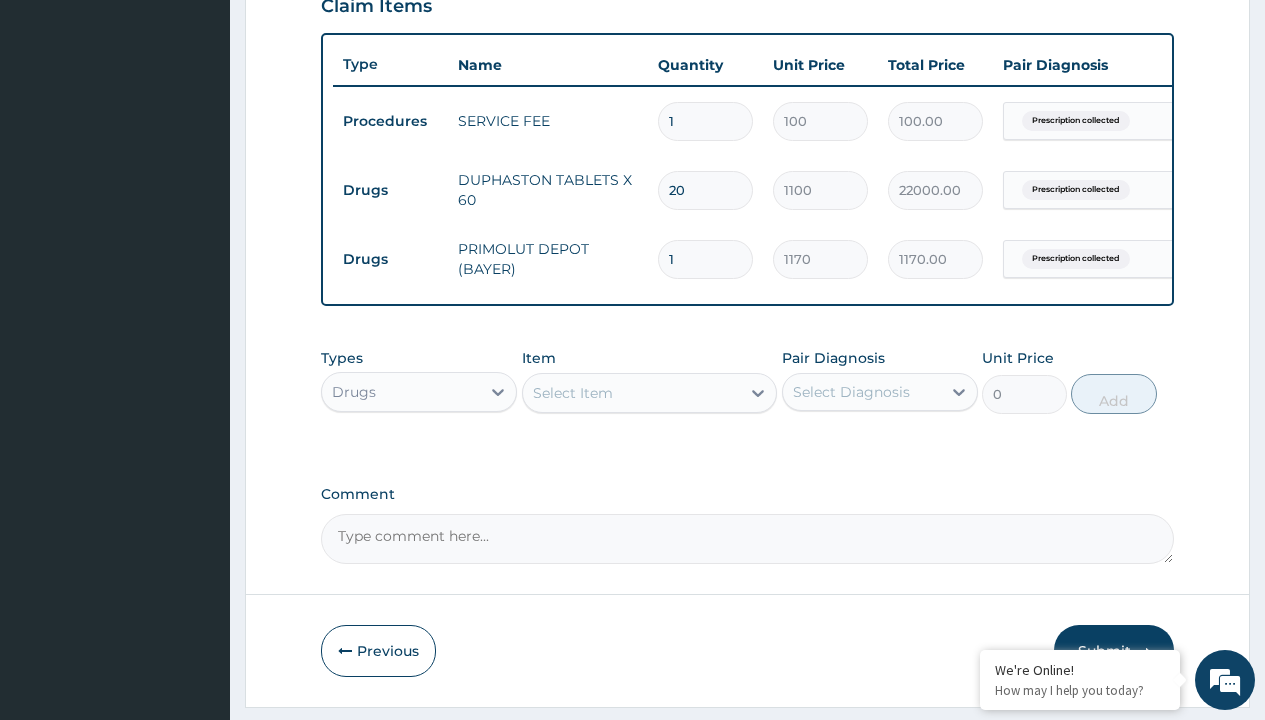 click on "Select Item" at bounding box center (573, 393) 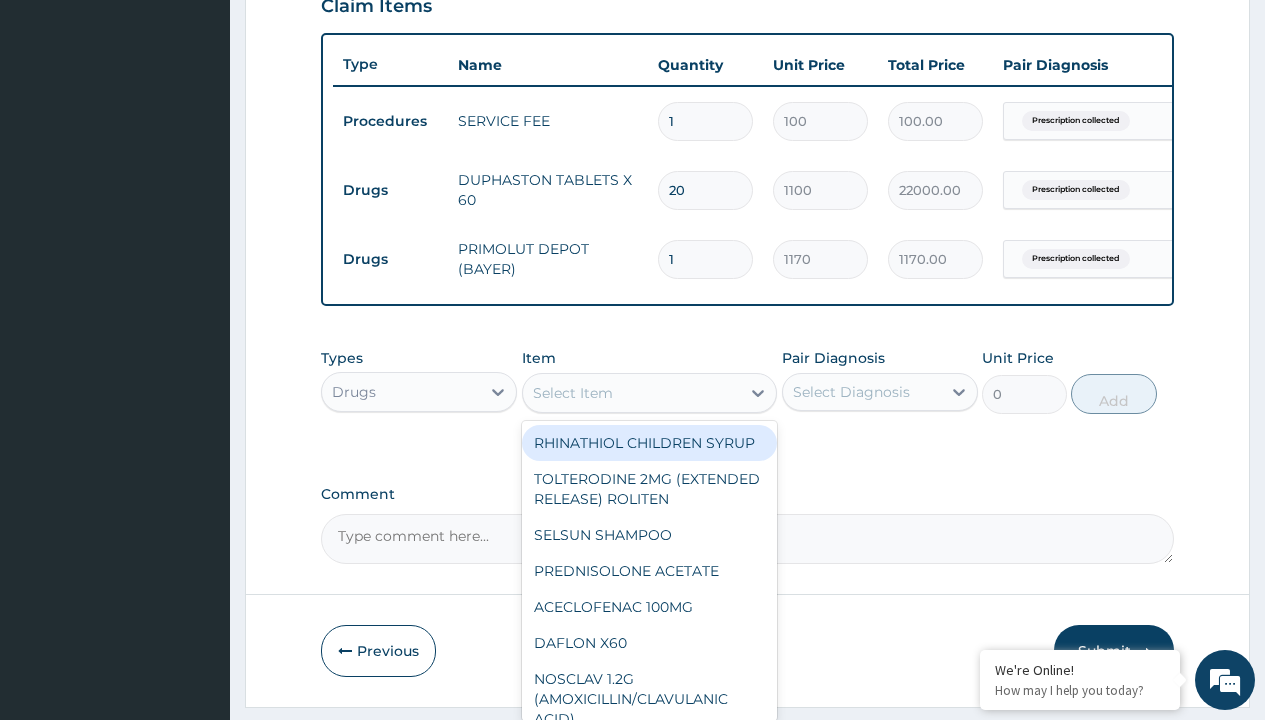type on "metoclopramide (maxolon) x 10" 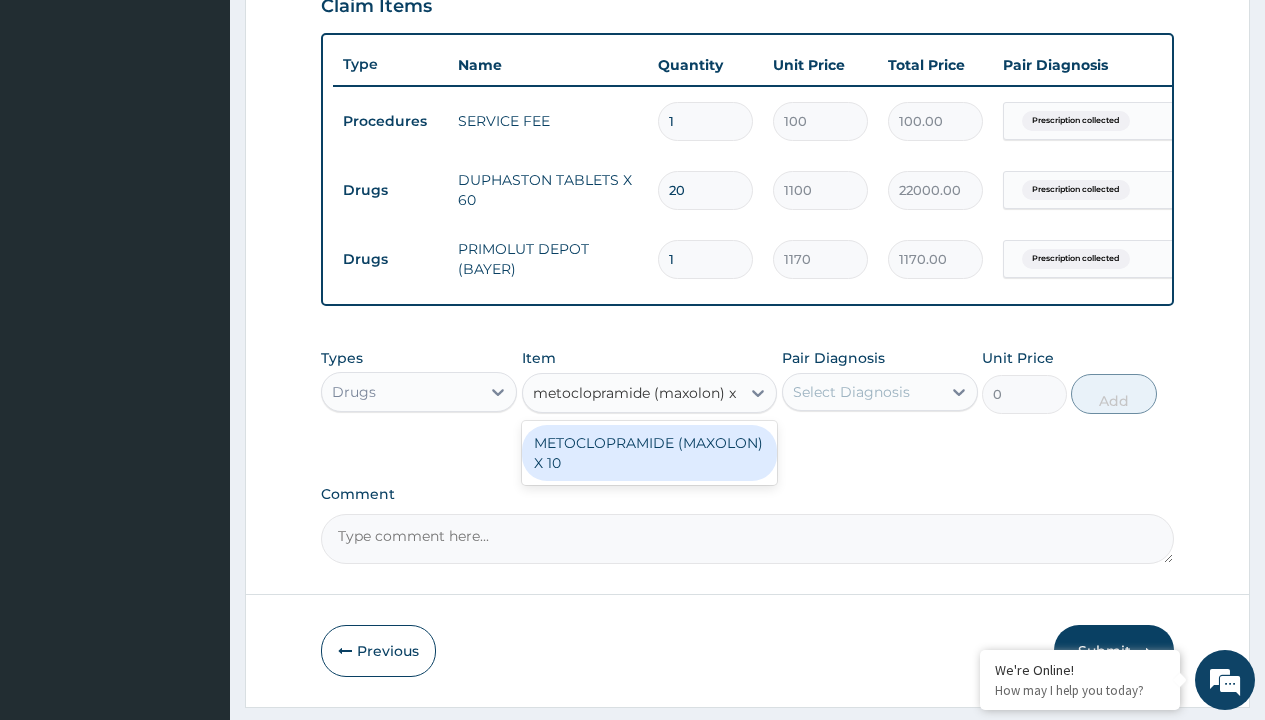 click on "METOCLOPRAMIDE (MAXOLON) X 10" at bounding box center [650, 453] 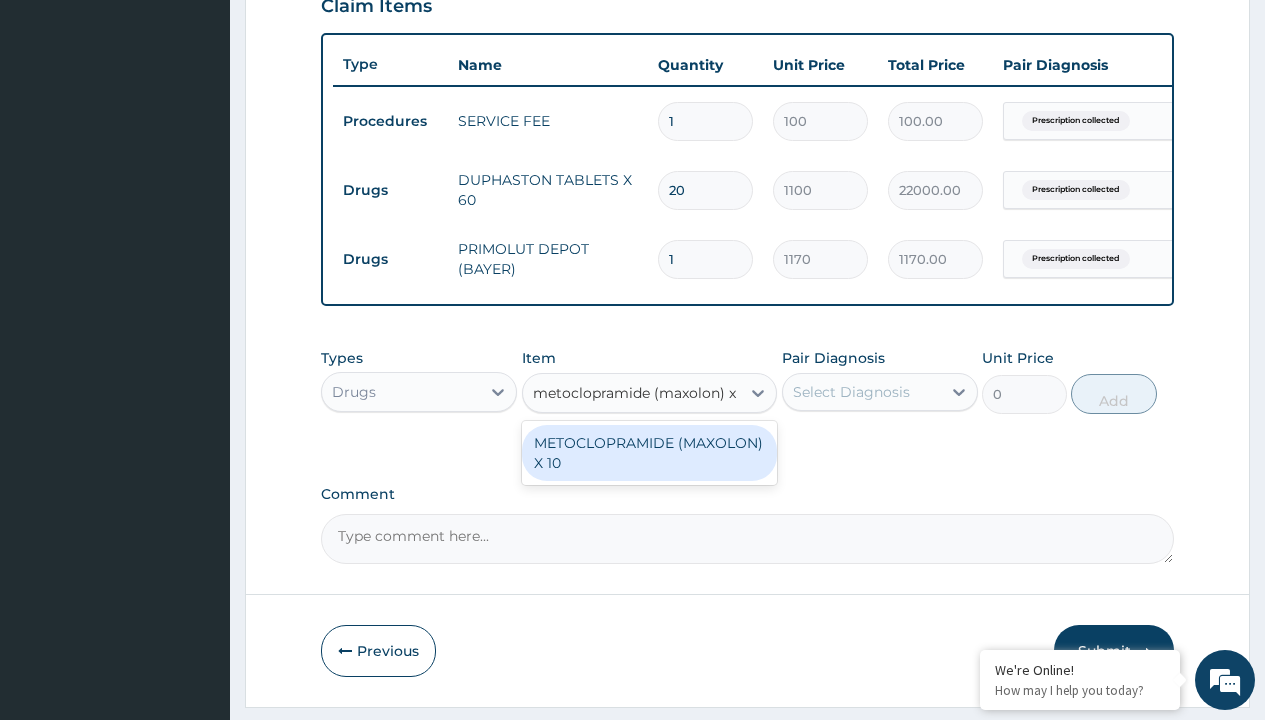 type 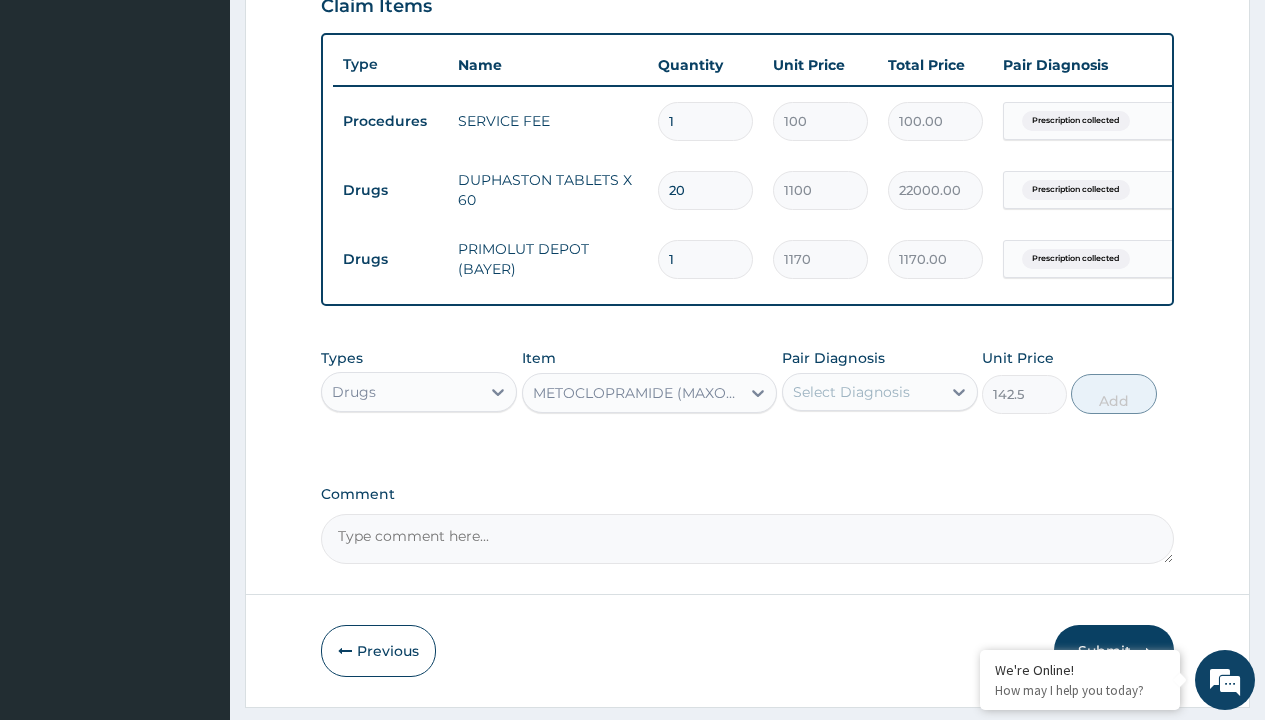 scroll, scrollTop: 0, scrollLeft: 0, axis: both 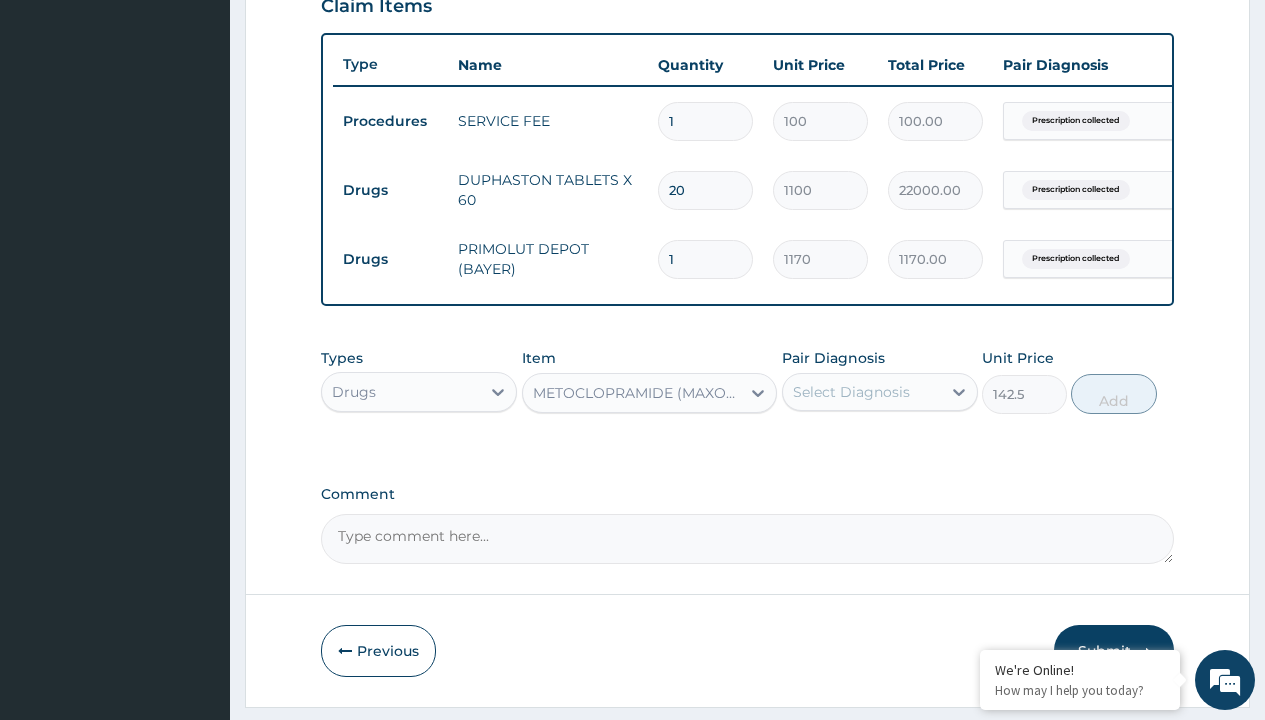 click on "Prescription collected" at bounding box center (409, -158) 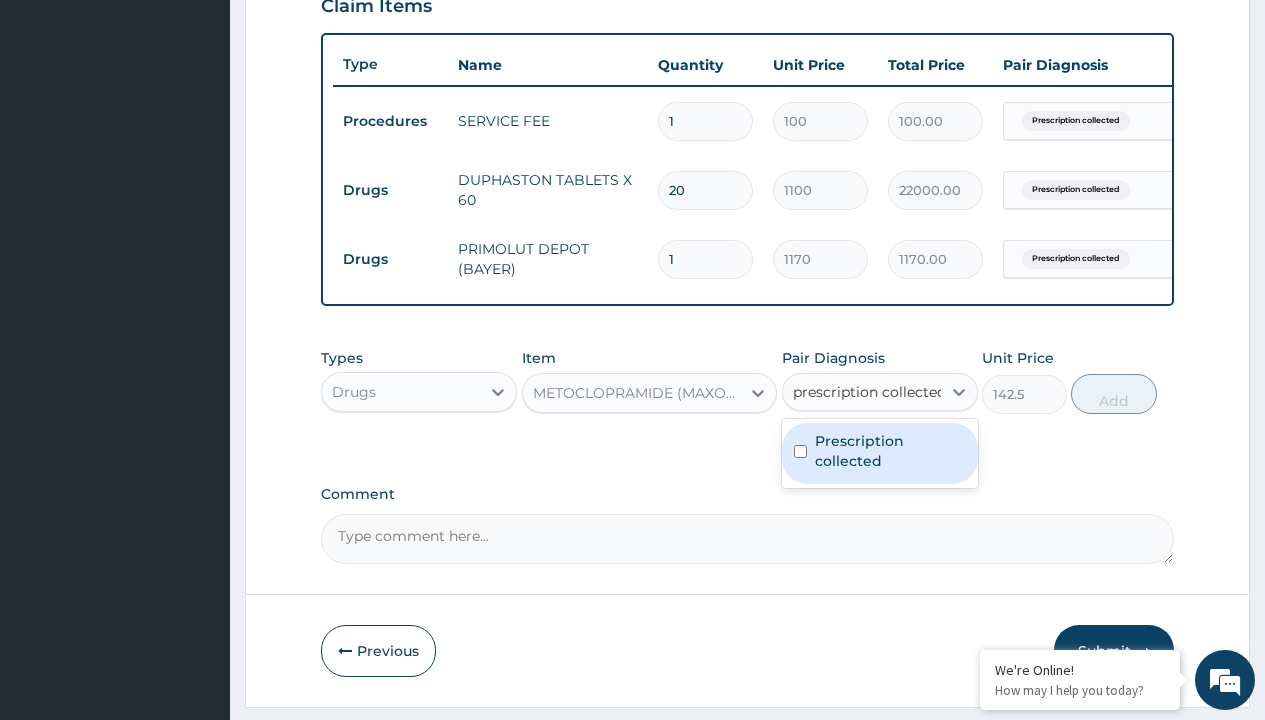 click on "Prescription collected" at bounding box center [890, 451] 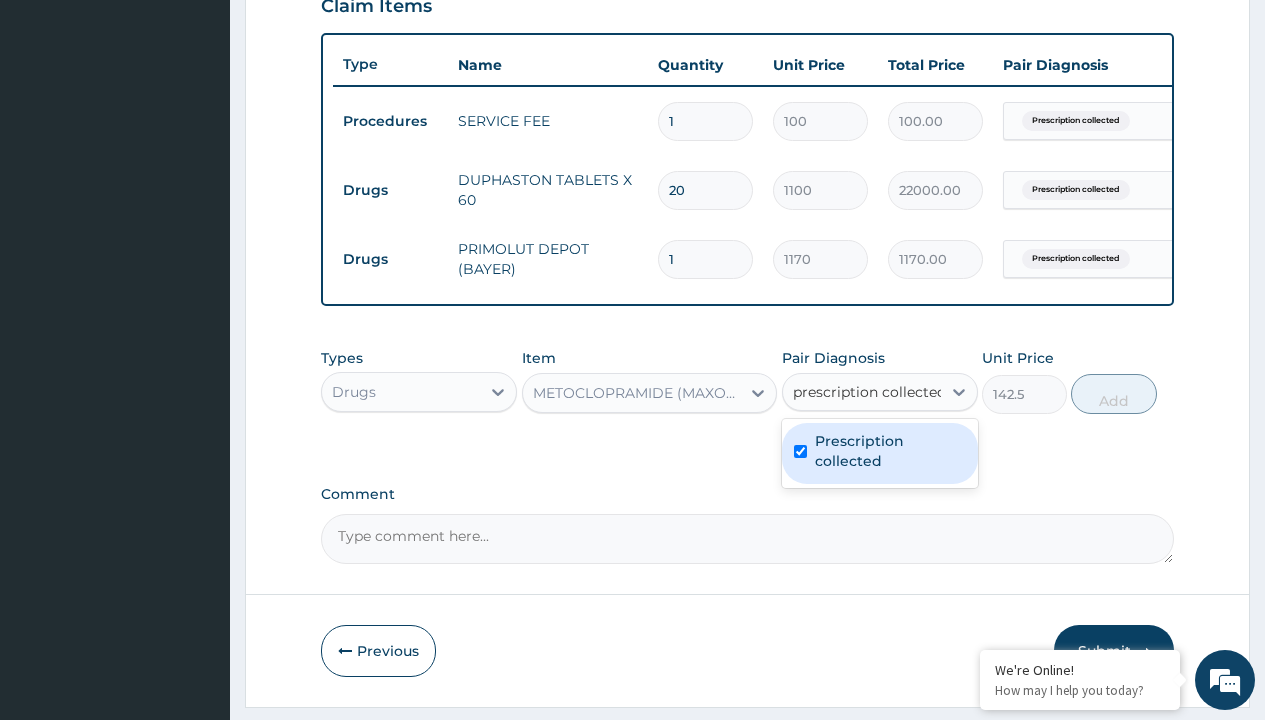 type 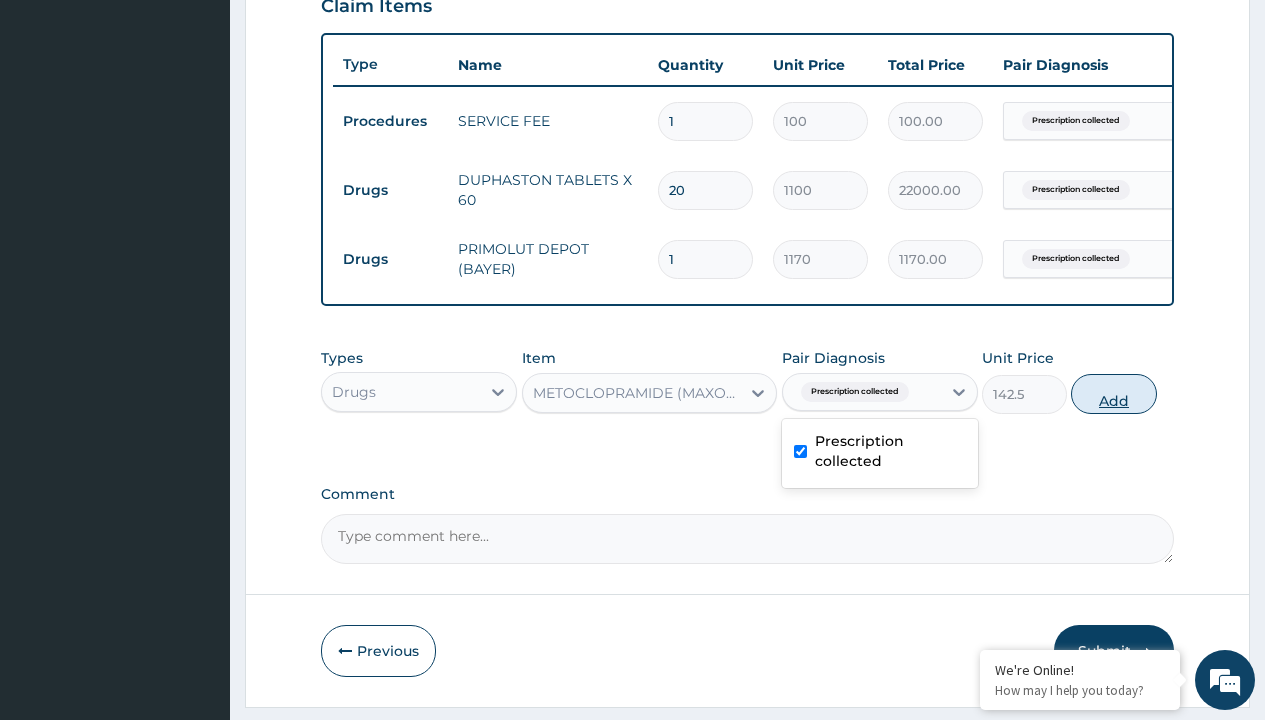 click on "Add" at bounding box center (1113, 394) 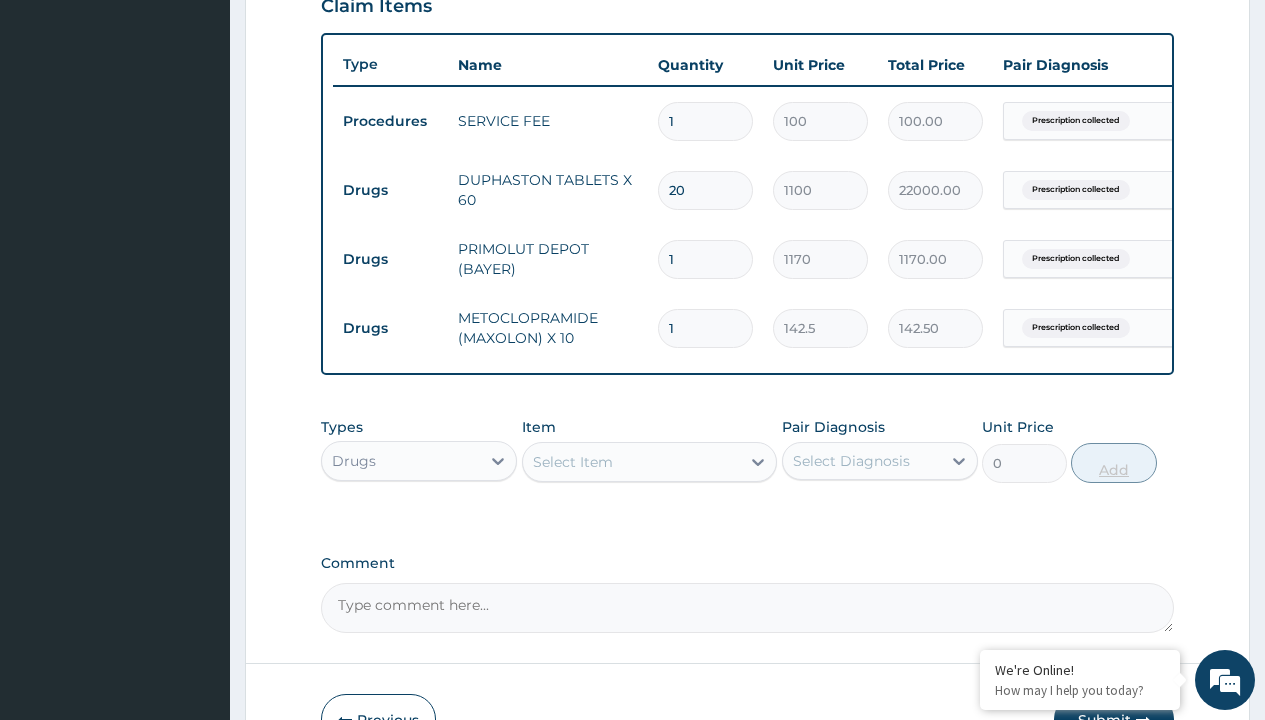 scroll, scrollTop: 780, scrollLeft: 0, axis: vertical 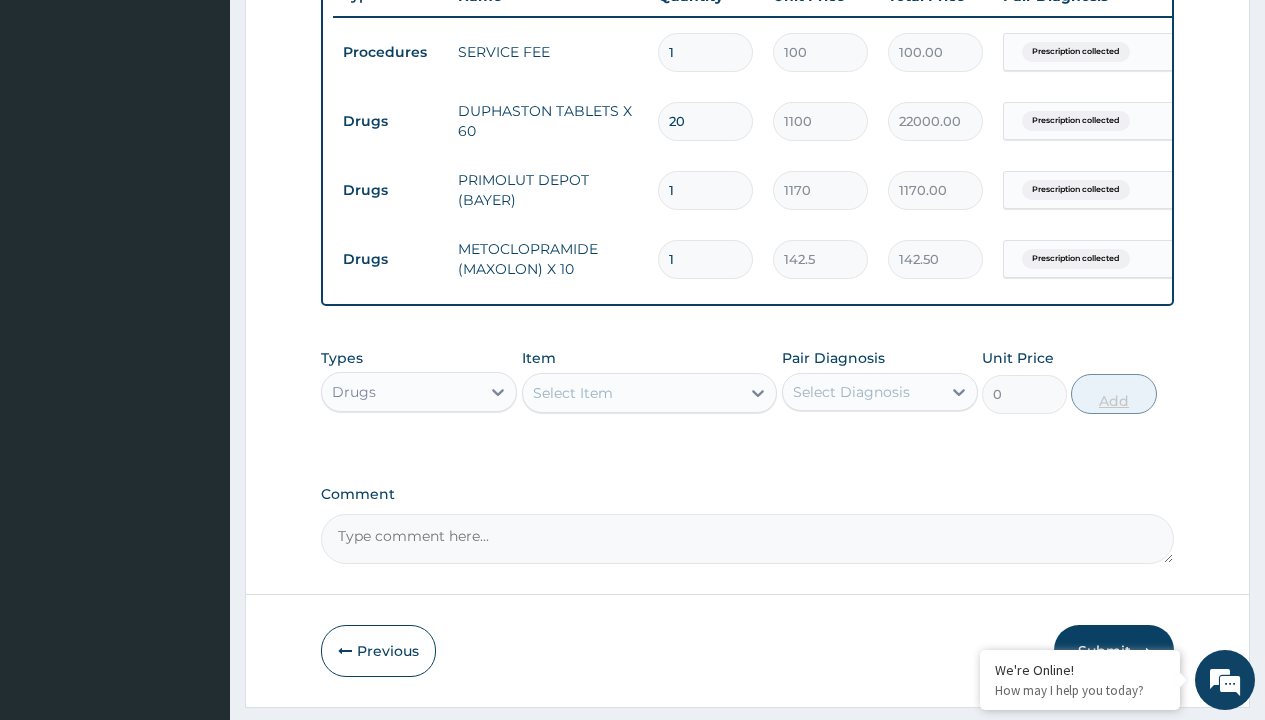 type on "28" 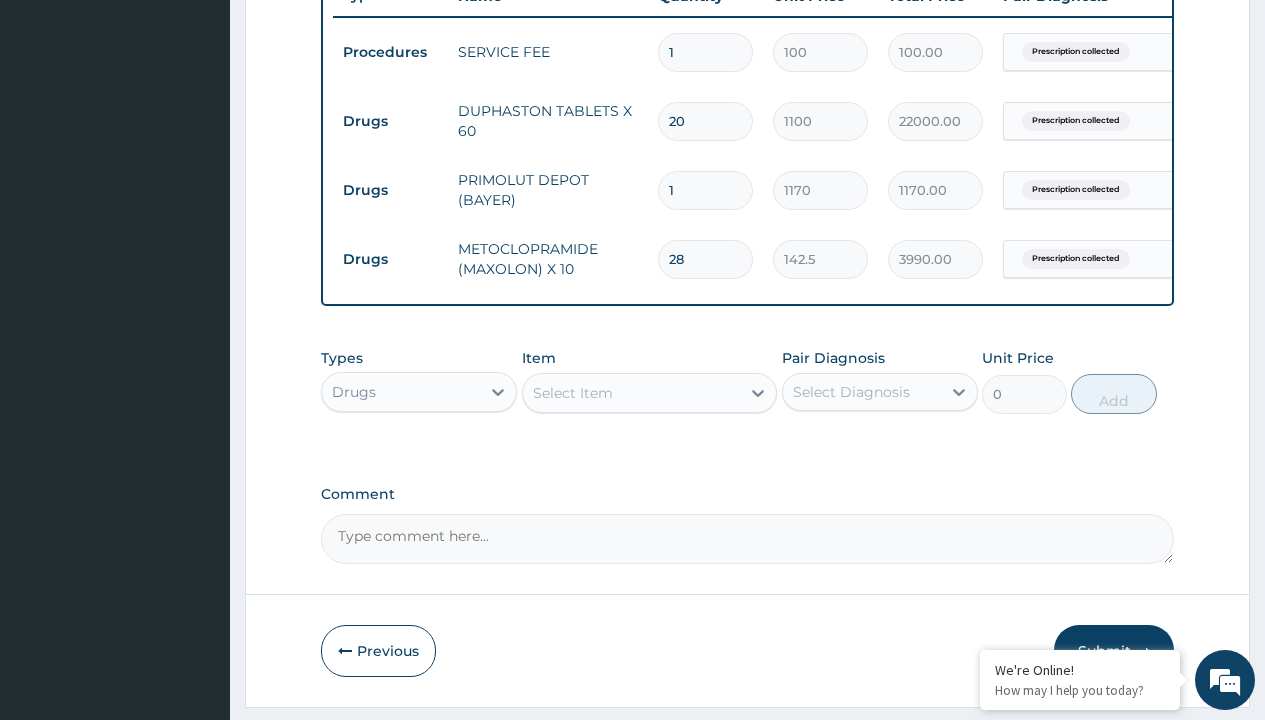 type on "28" 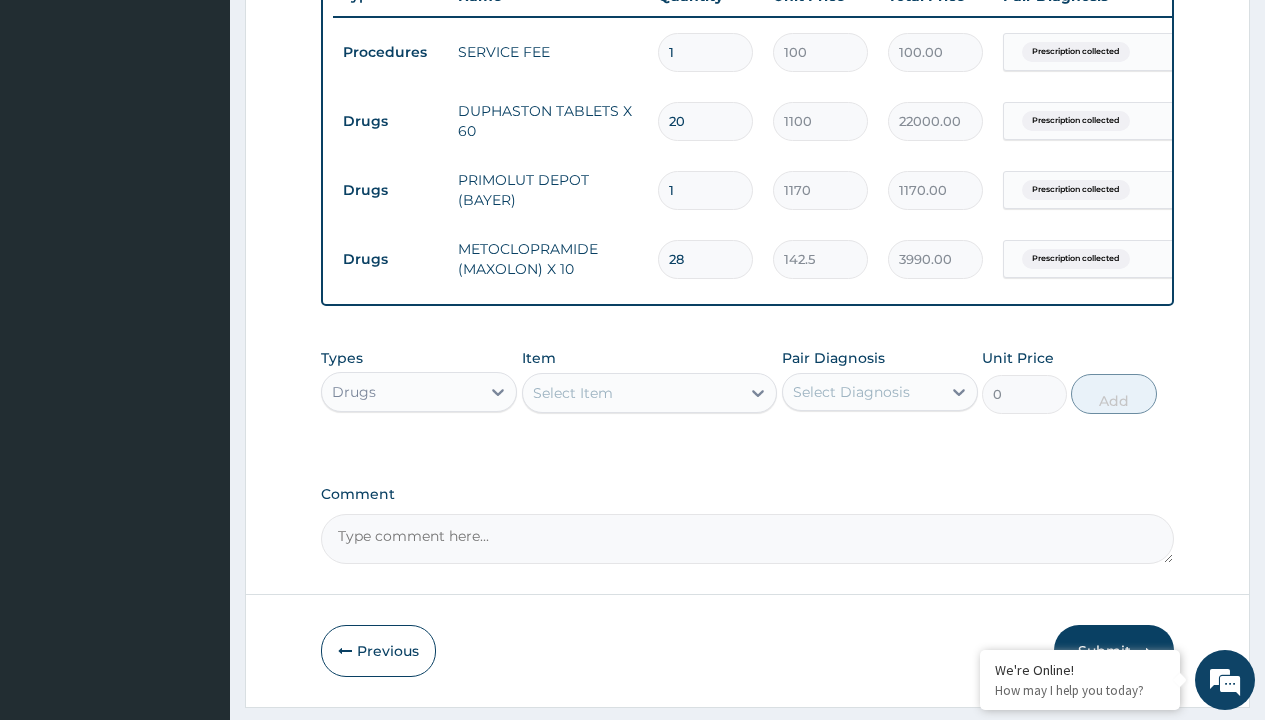 click on "Drugs" at bounding box center (390, 121) 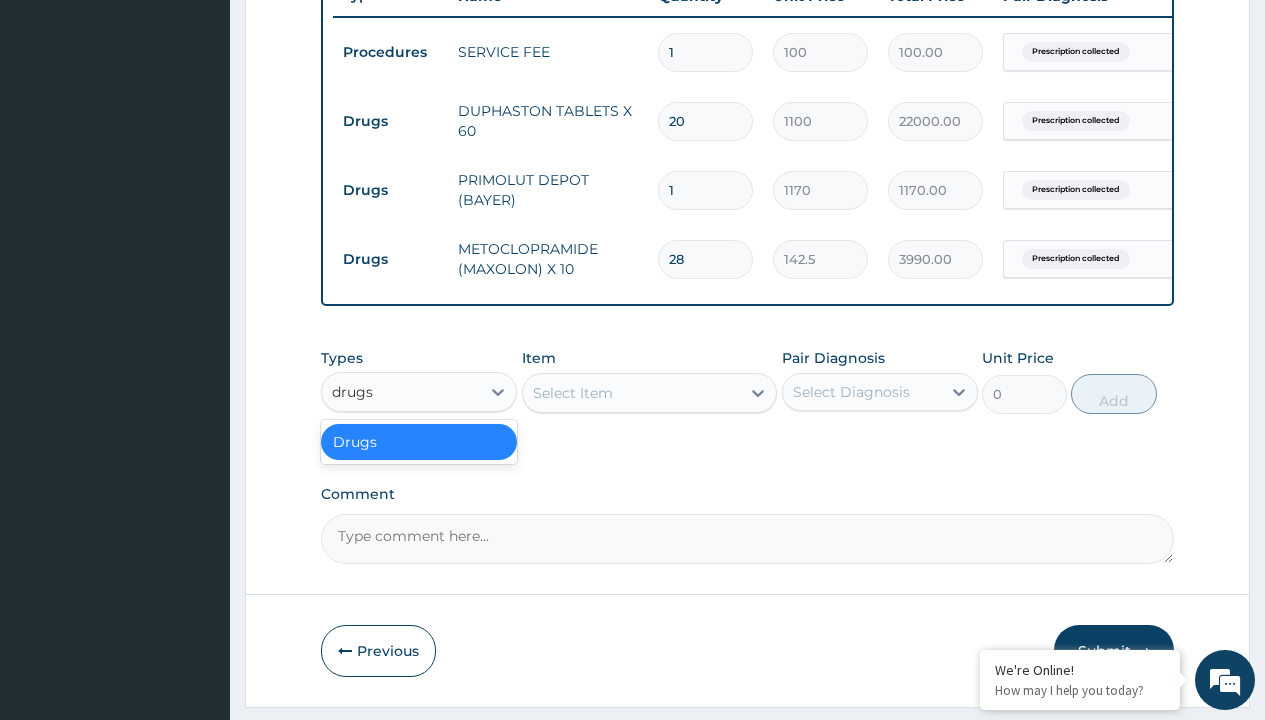 click on "Drugs" at bounding box center [419, 442] 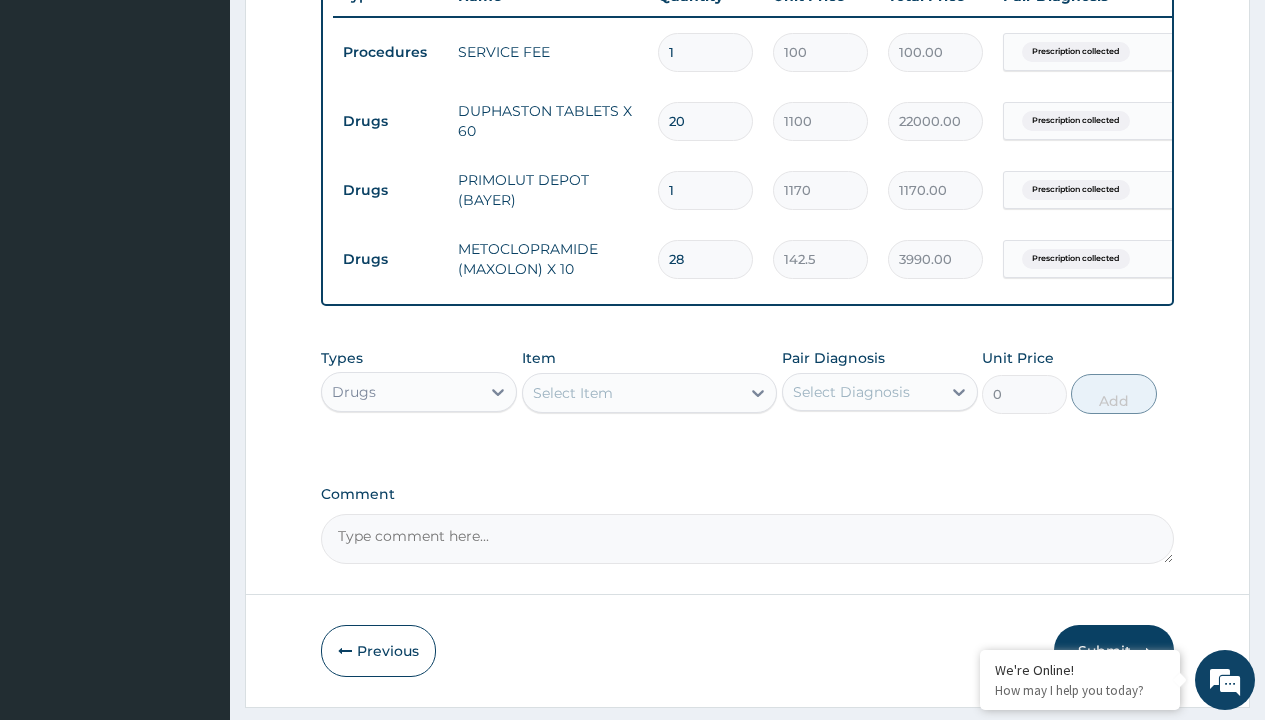 click on "Select Item" at bounding box center [573, 393] 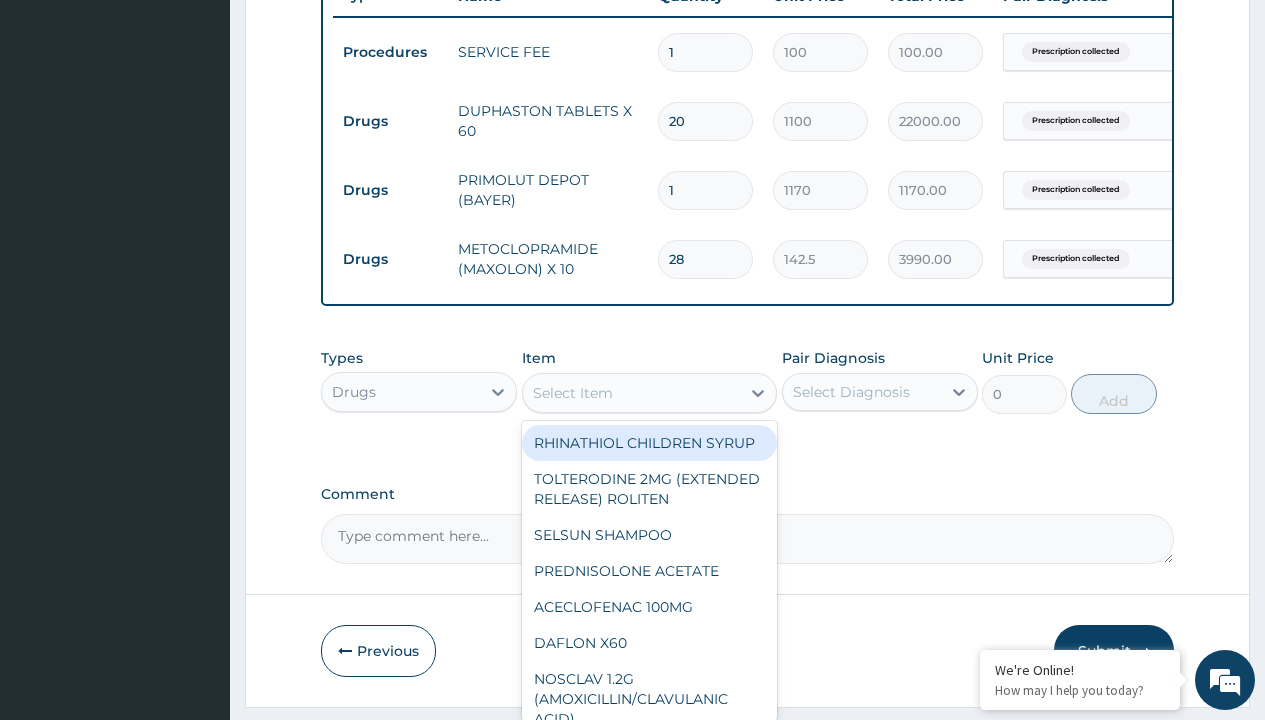 scroll, scrollTop: 0, scrollLeft: 0, axis: both 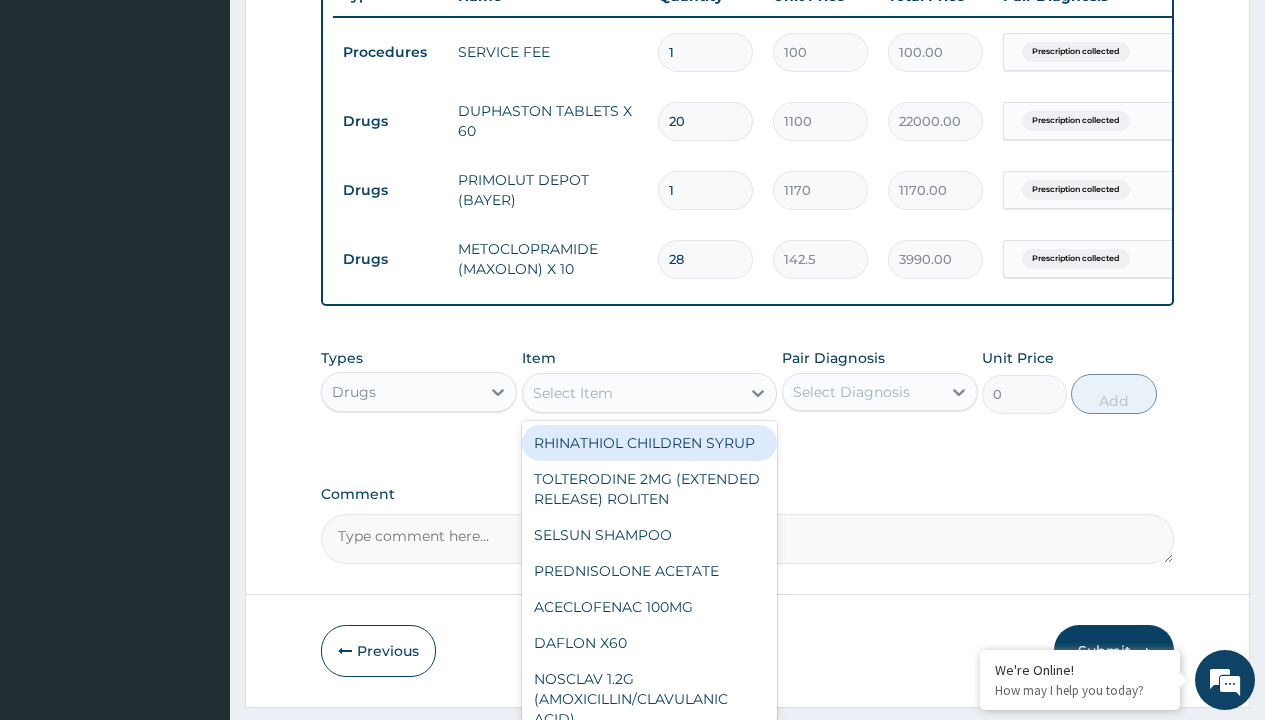 type on "duphaston tablets x 60" 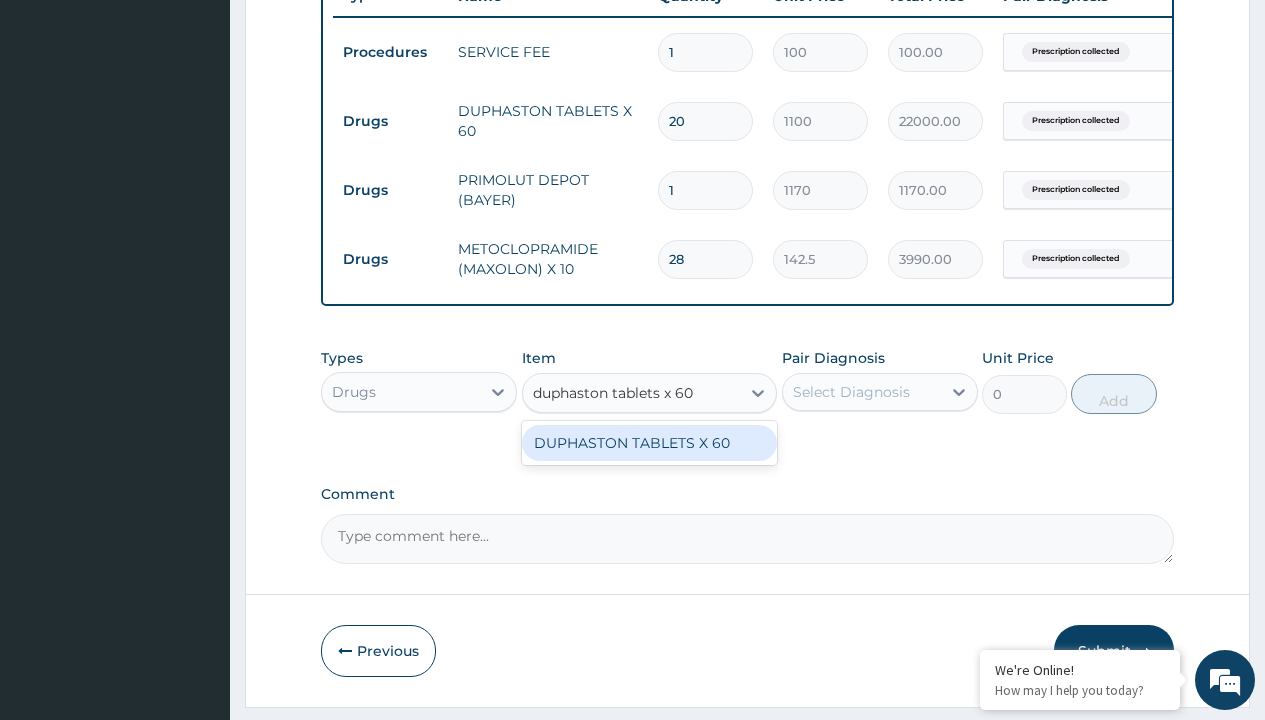 click on "DUPHASTON TABLETS X 60" at bounding box center [650, 443] 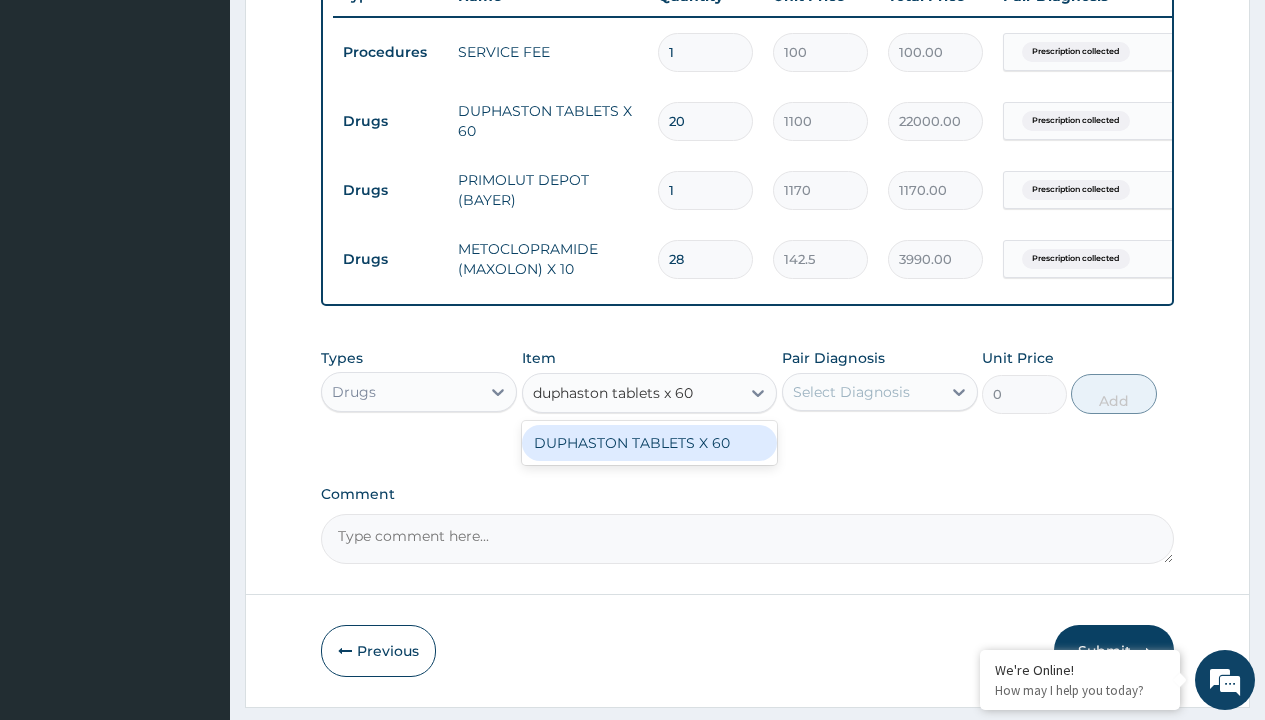 type 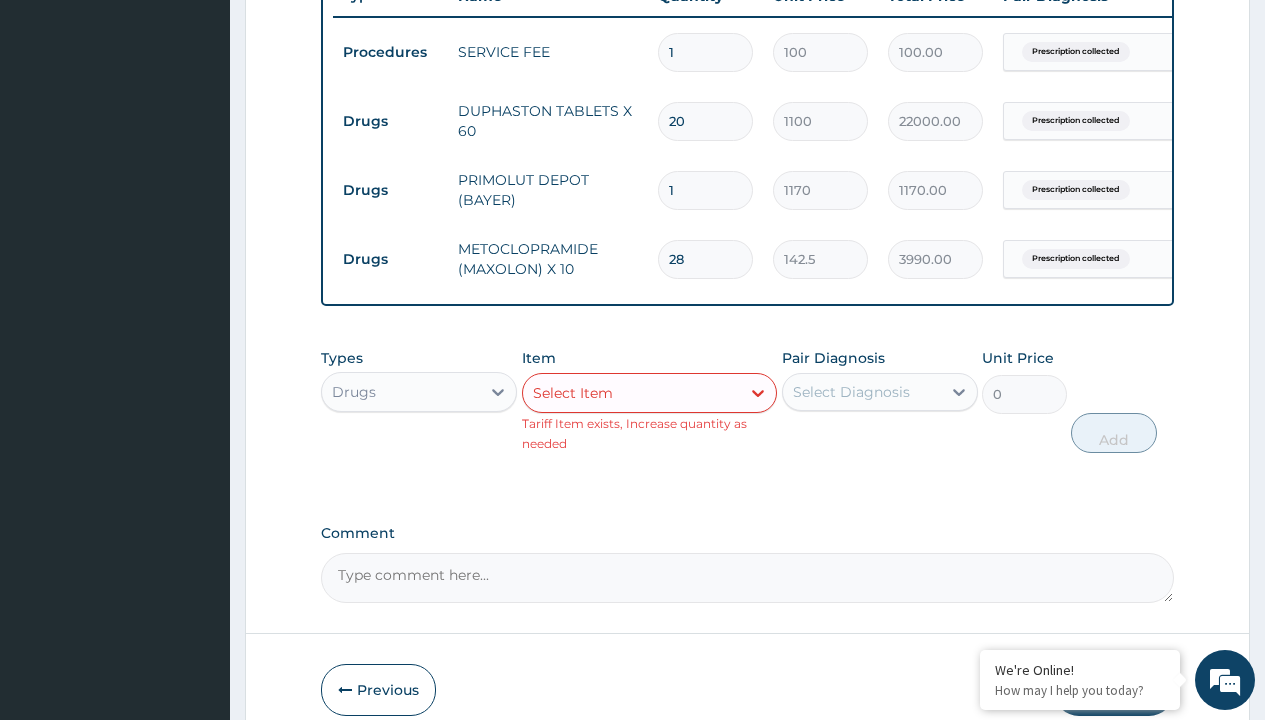 scroll, scrollTop: 0, scrollLeft: 0, axis: both 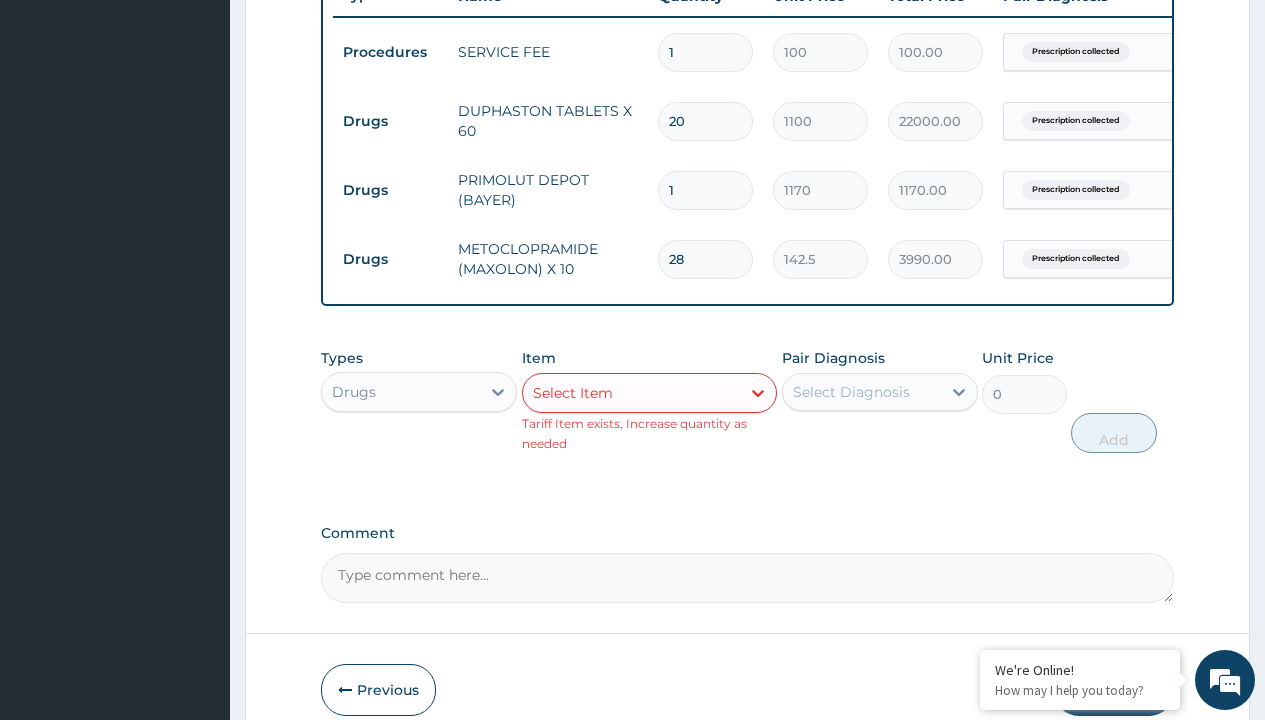 click on "Prescription collected" at bounding box center (409, -227) 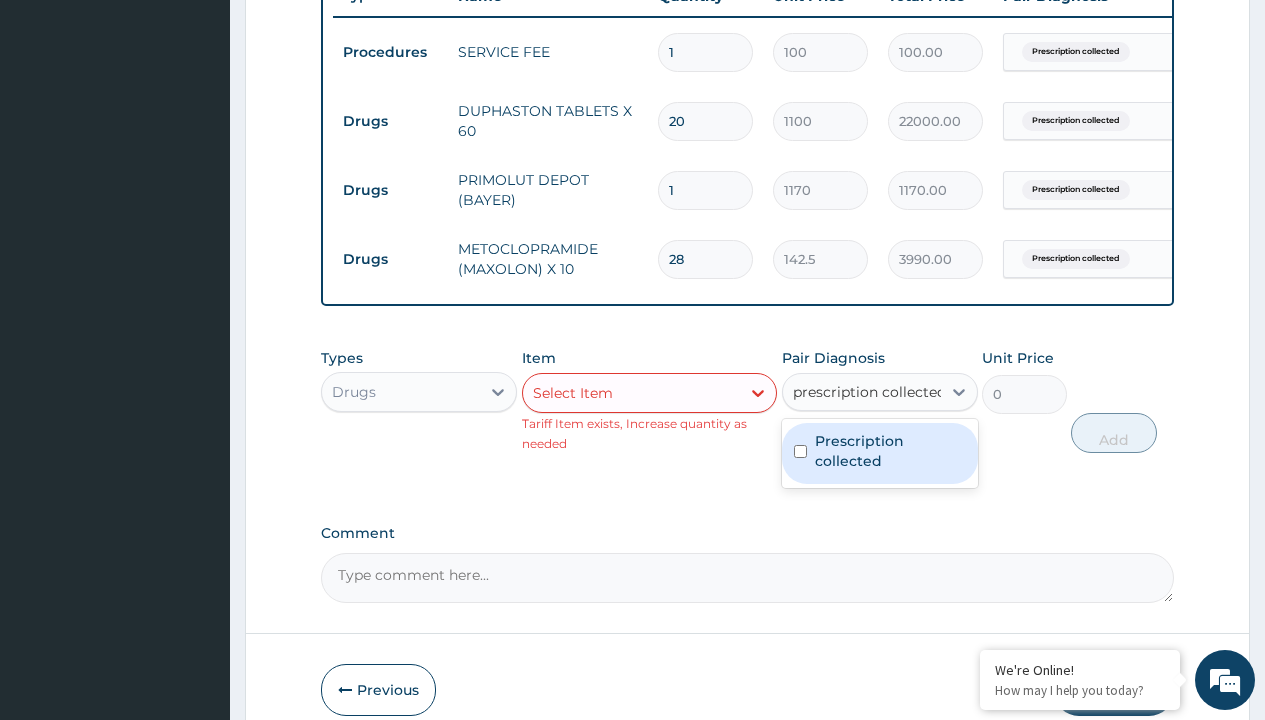 click on "Prescription collected" at bounding box center [890, 451] 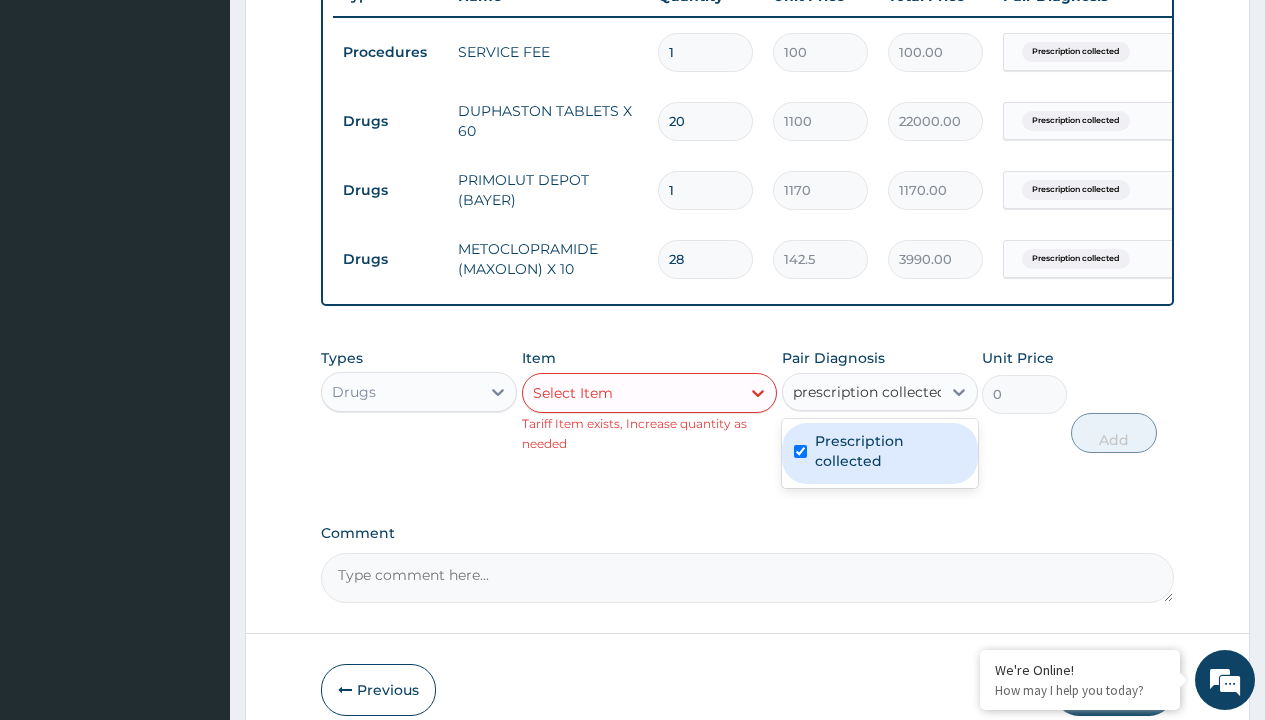 type 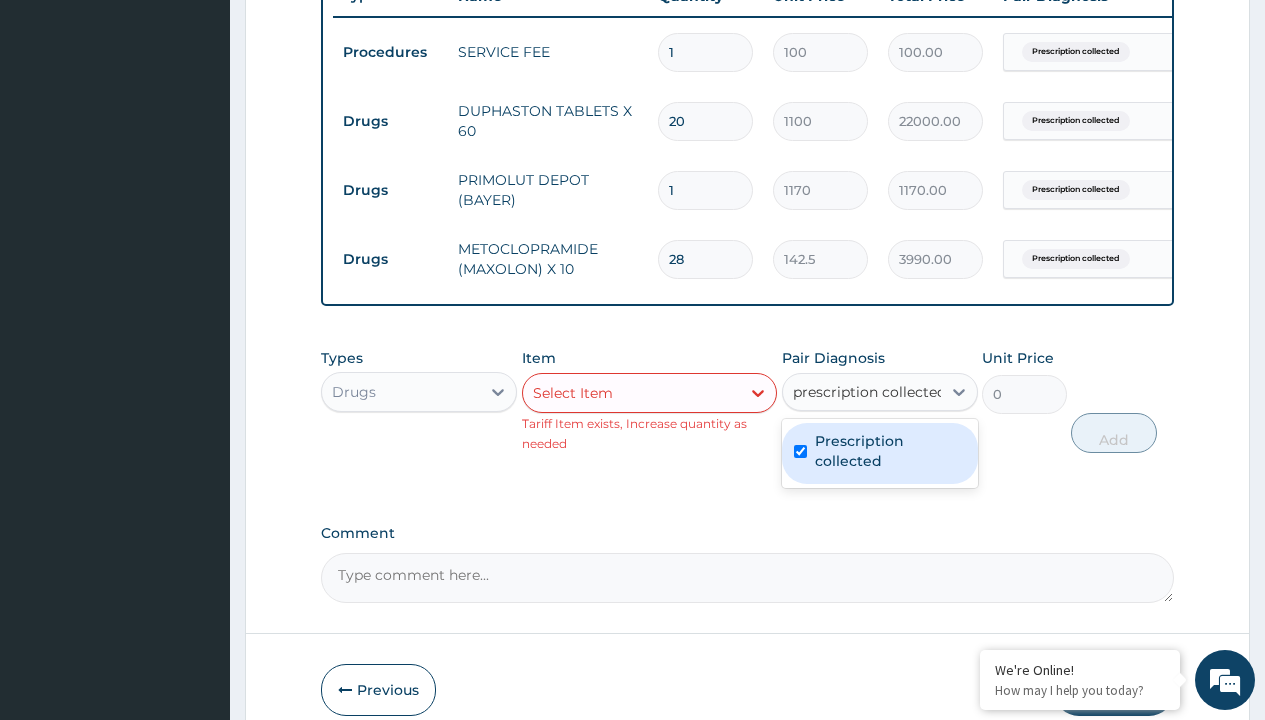 checkbox on "true" 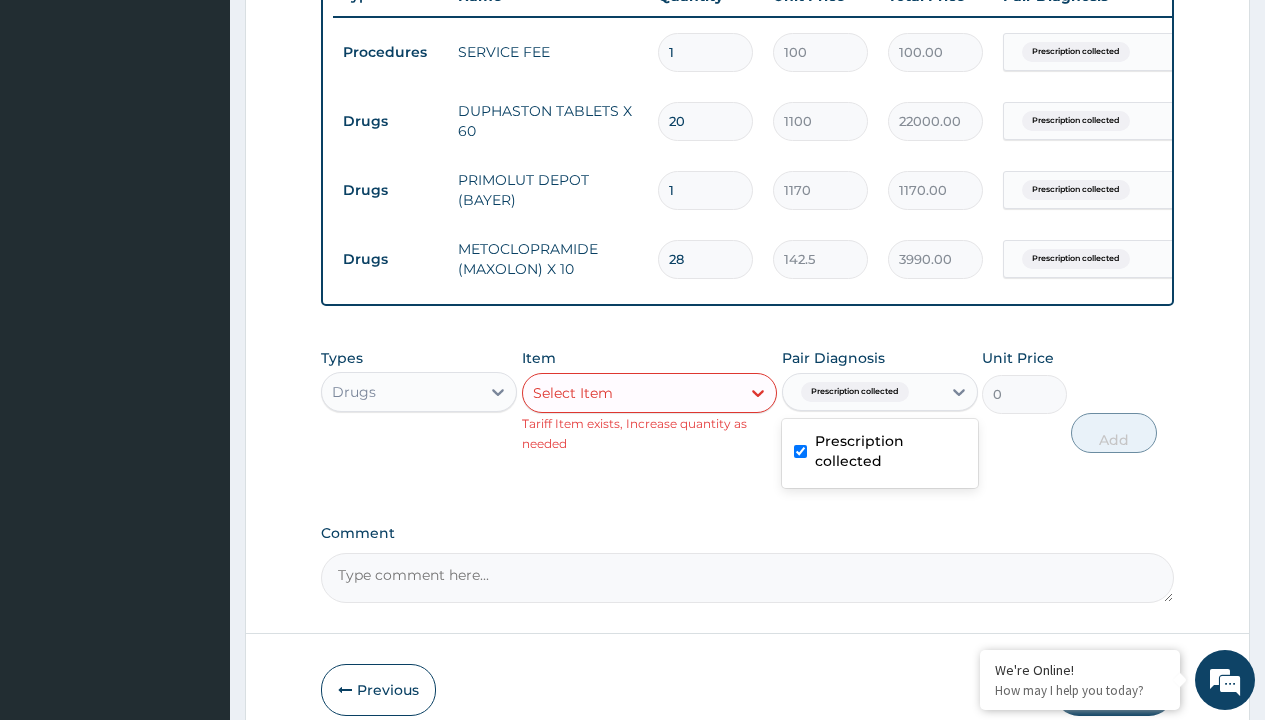 scroll, scrollTop: 888, scrollLeft: 0, axis: vertical 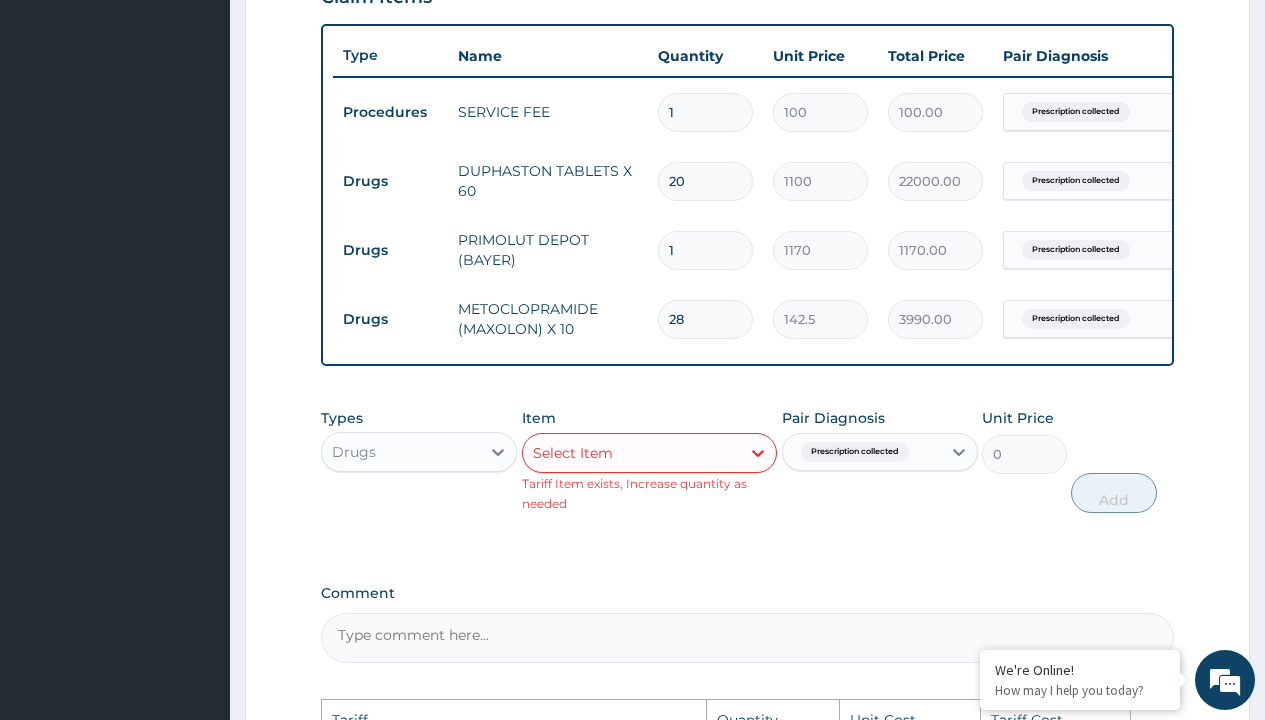 click on "20" at bounding box center (705, 181) 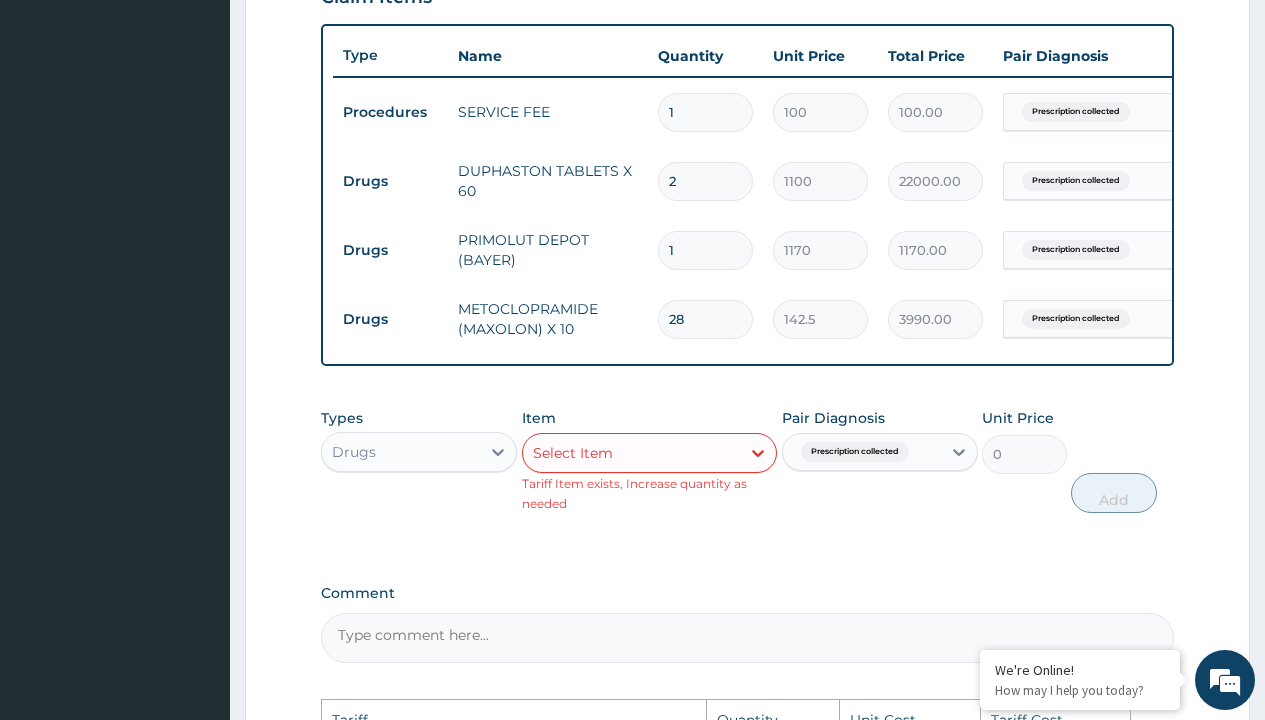 type on "2200.00" 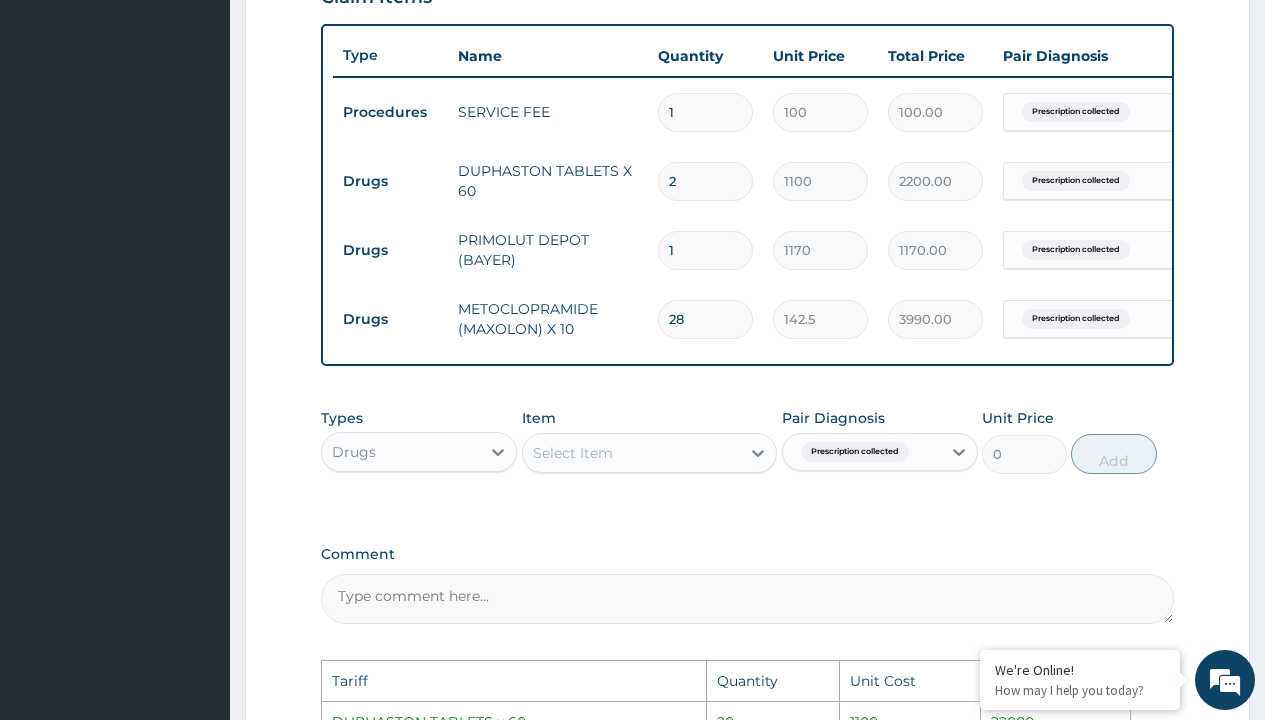 type 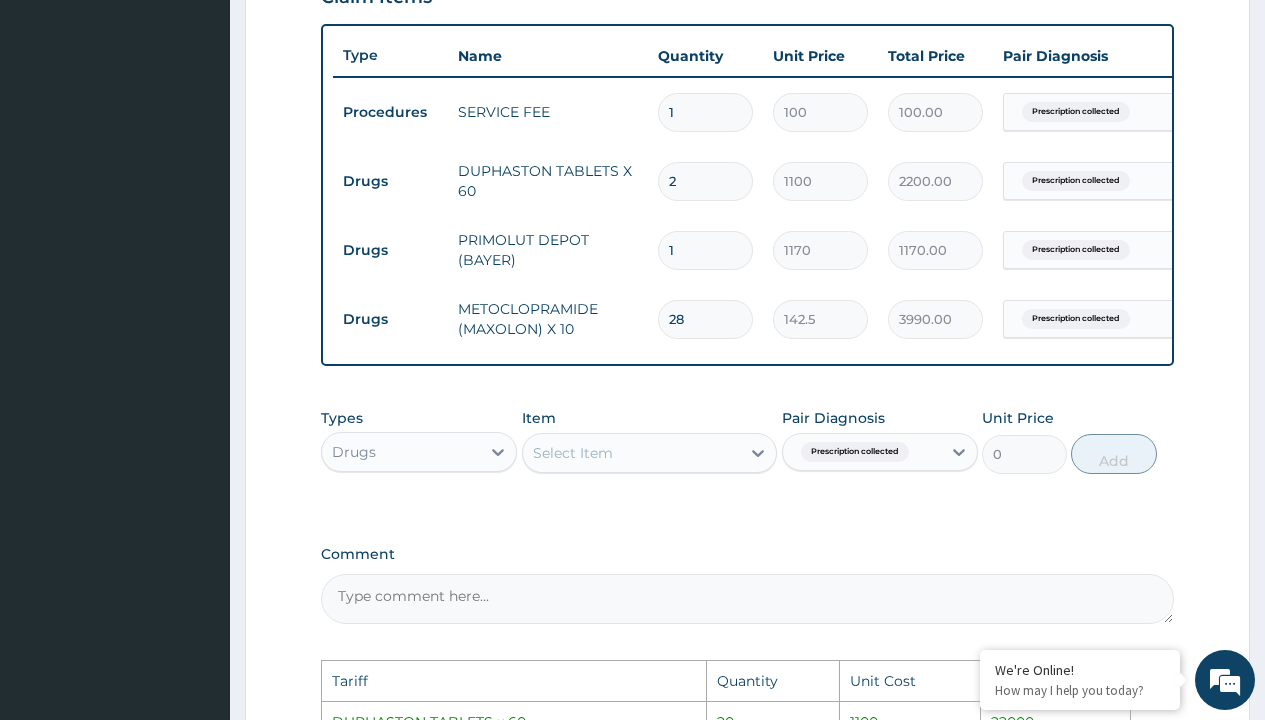 type on "0.00" 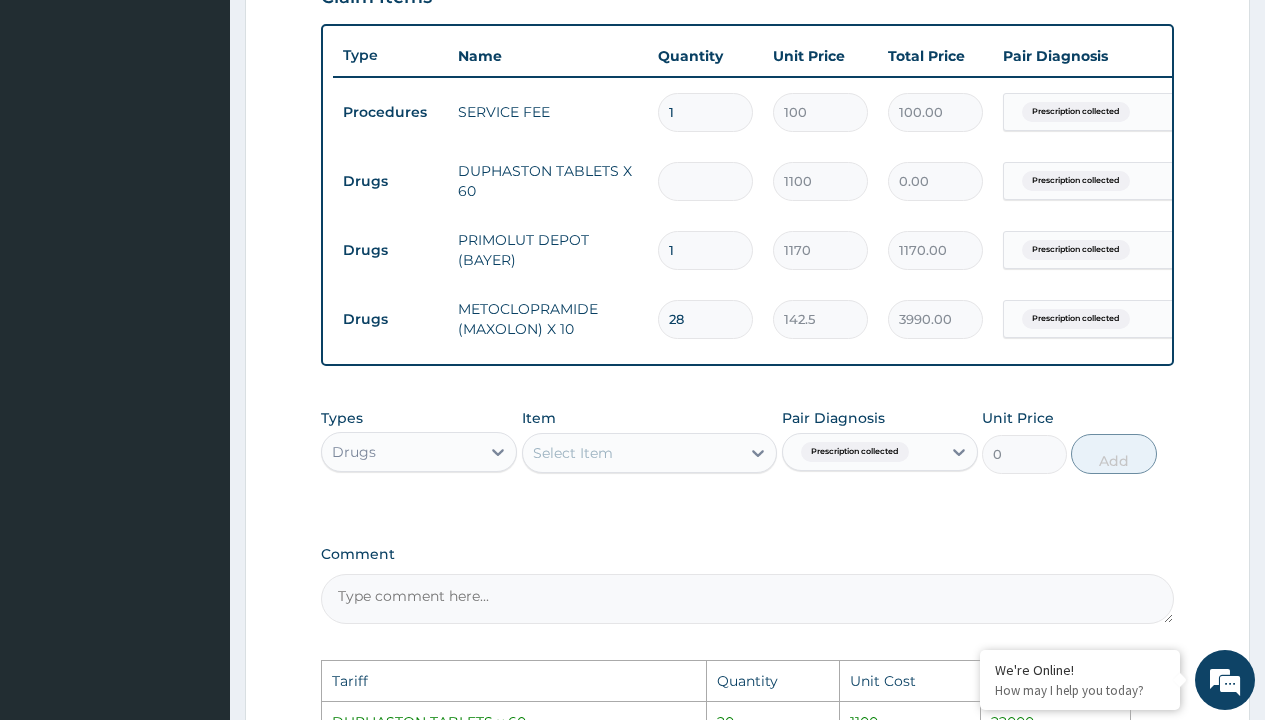 type on "4" 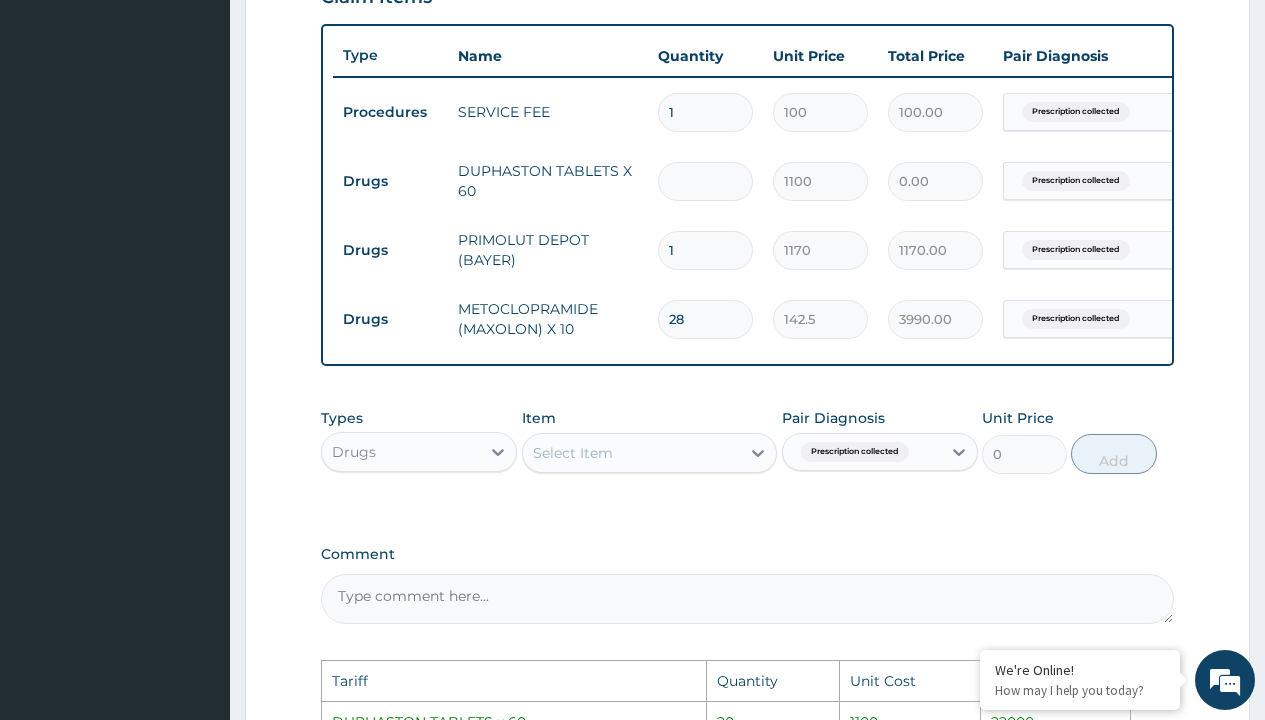 type on "4400.00" 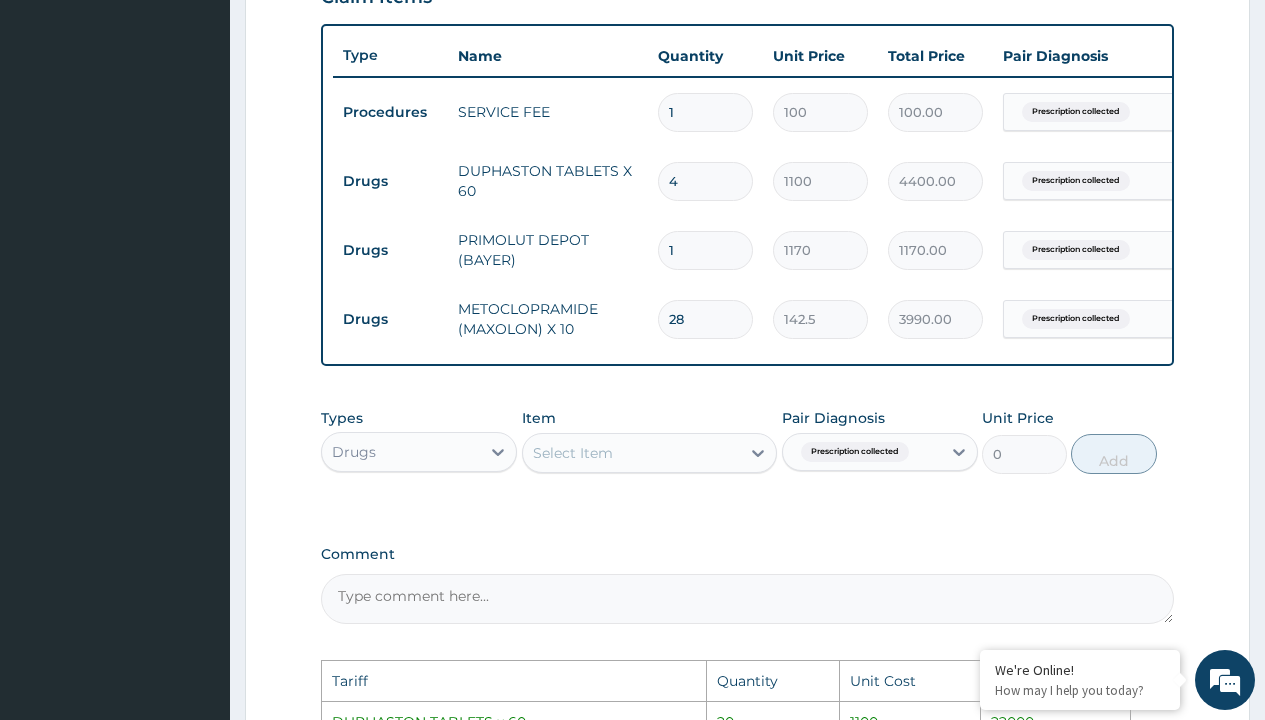 type on "40" 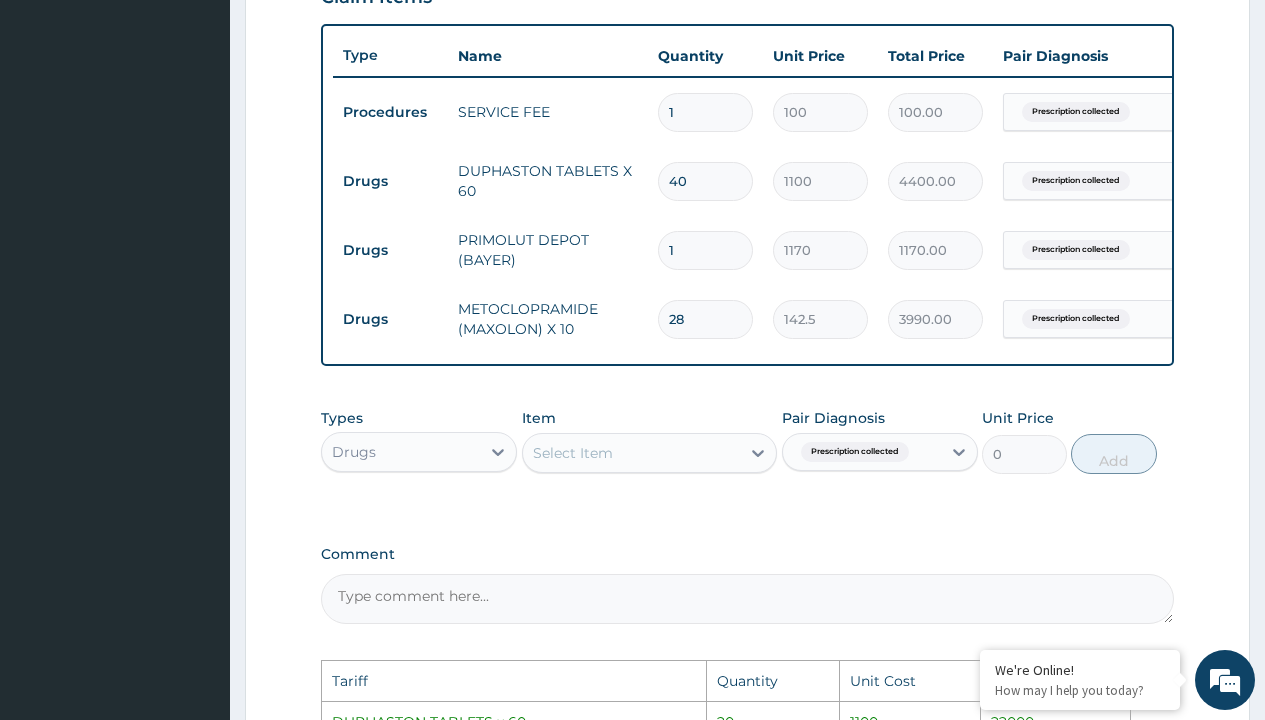 type on "44000.00" 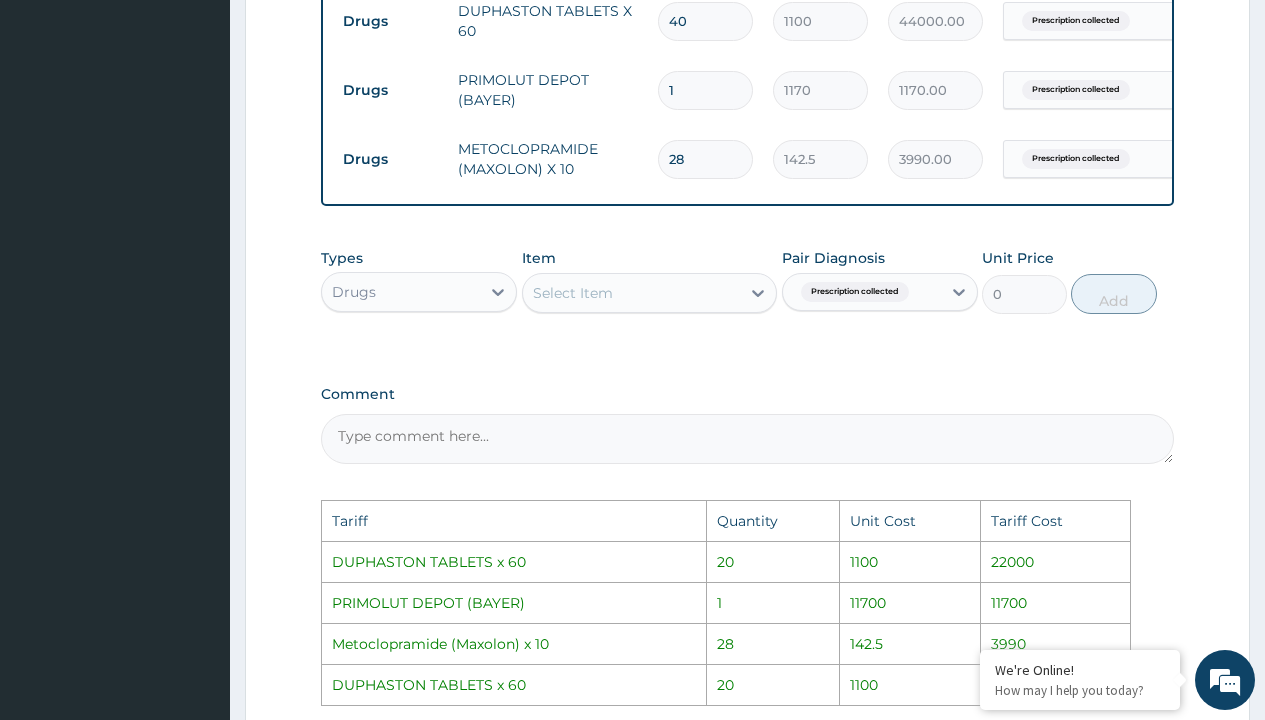 scroll, scrollTop: 1229, scrollLeft: 0, axis: vertical 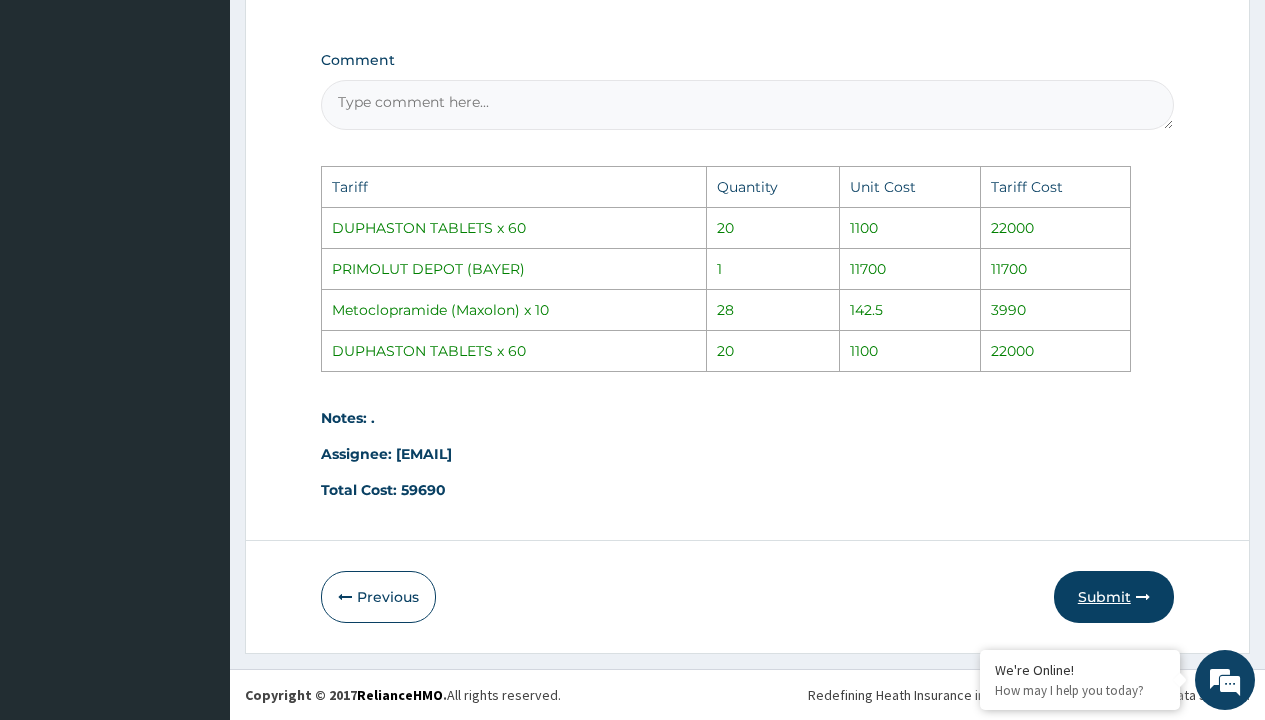 type on "40" 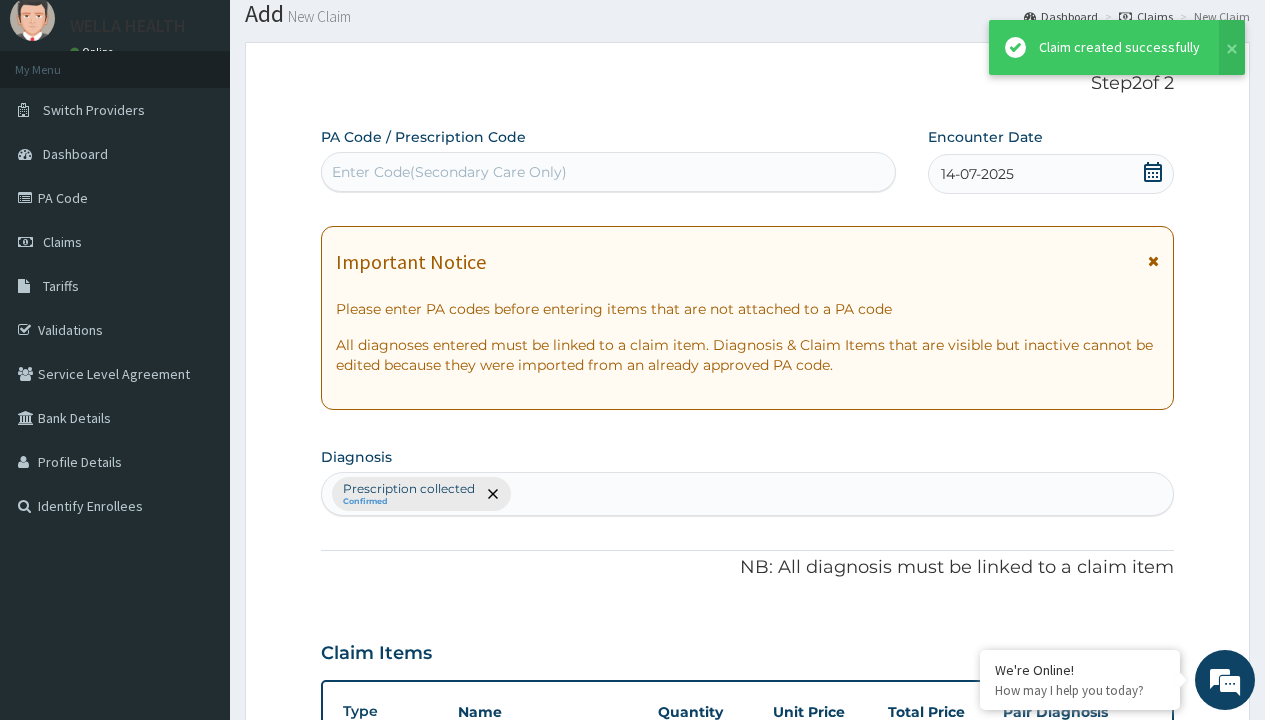scroll, scrollTop: 849, scrollLeft: 0, axis: vertical 